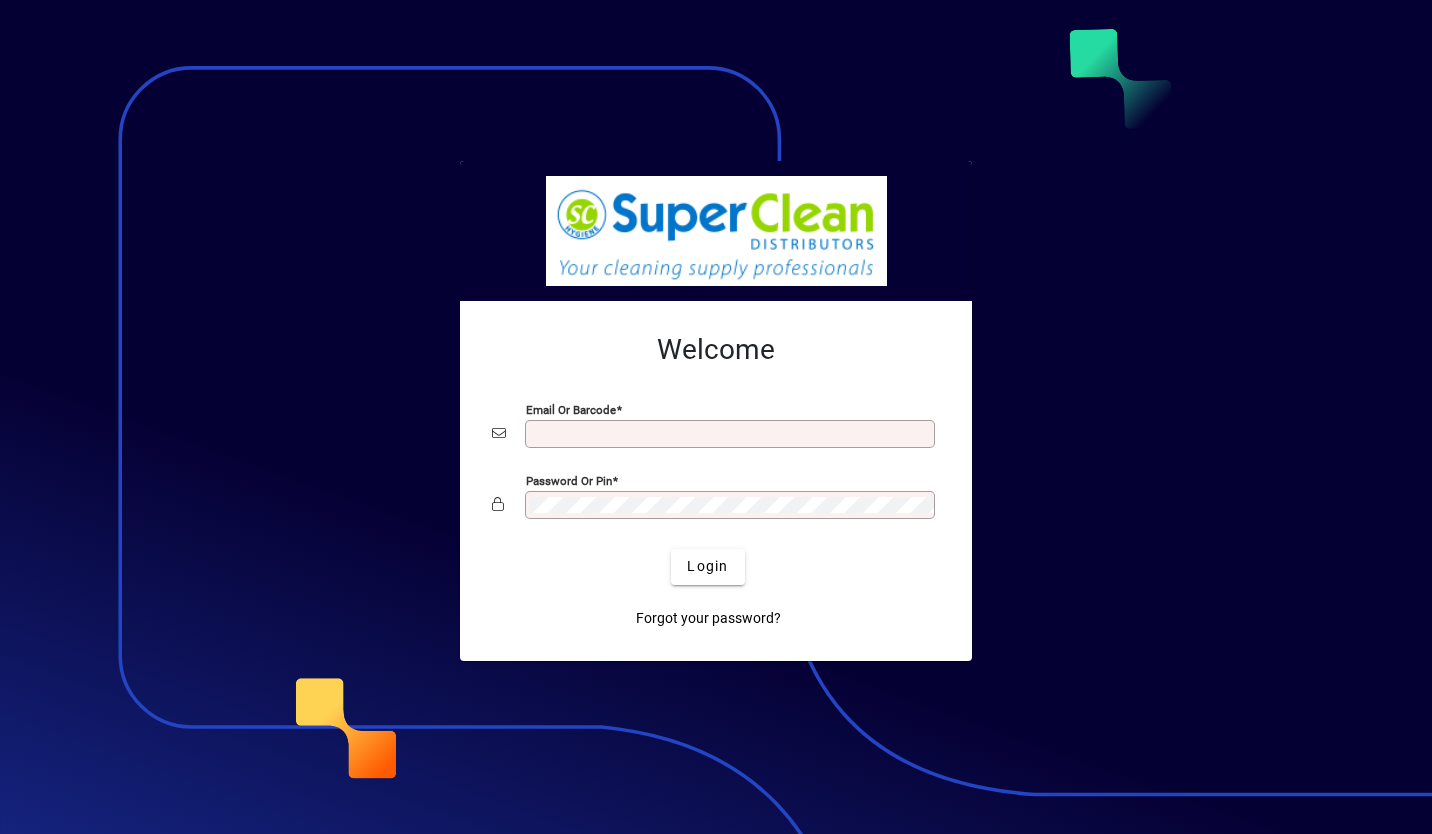 scroll, scrollTop: 0, scrollLeft: 0, axis: both 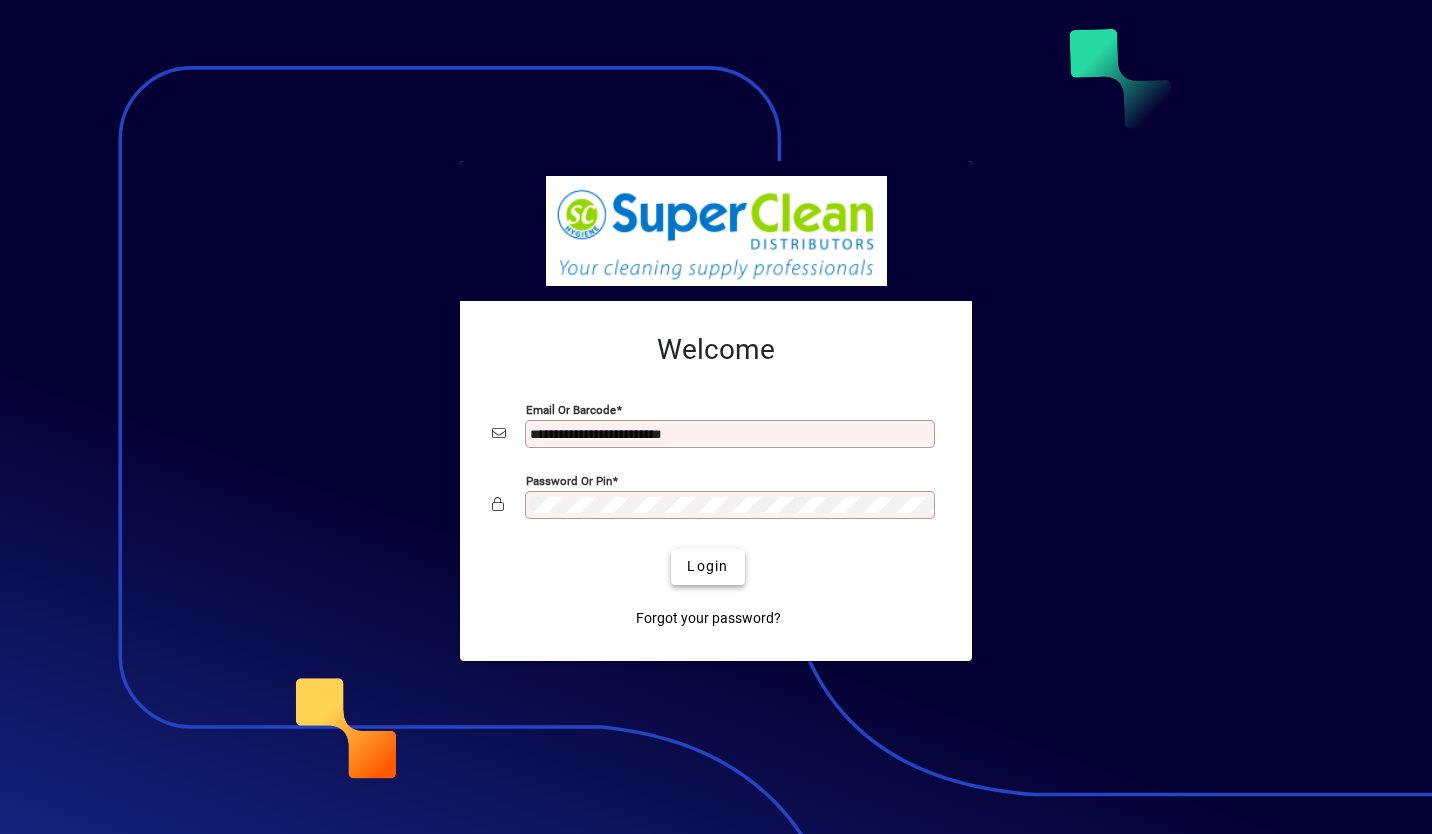 click on "Login" 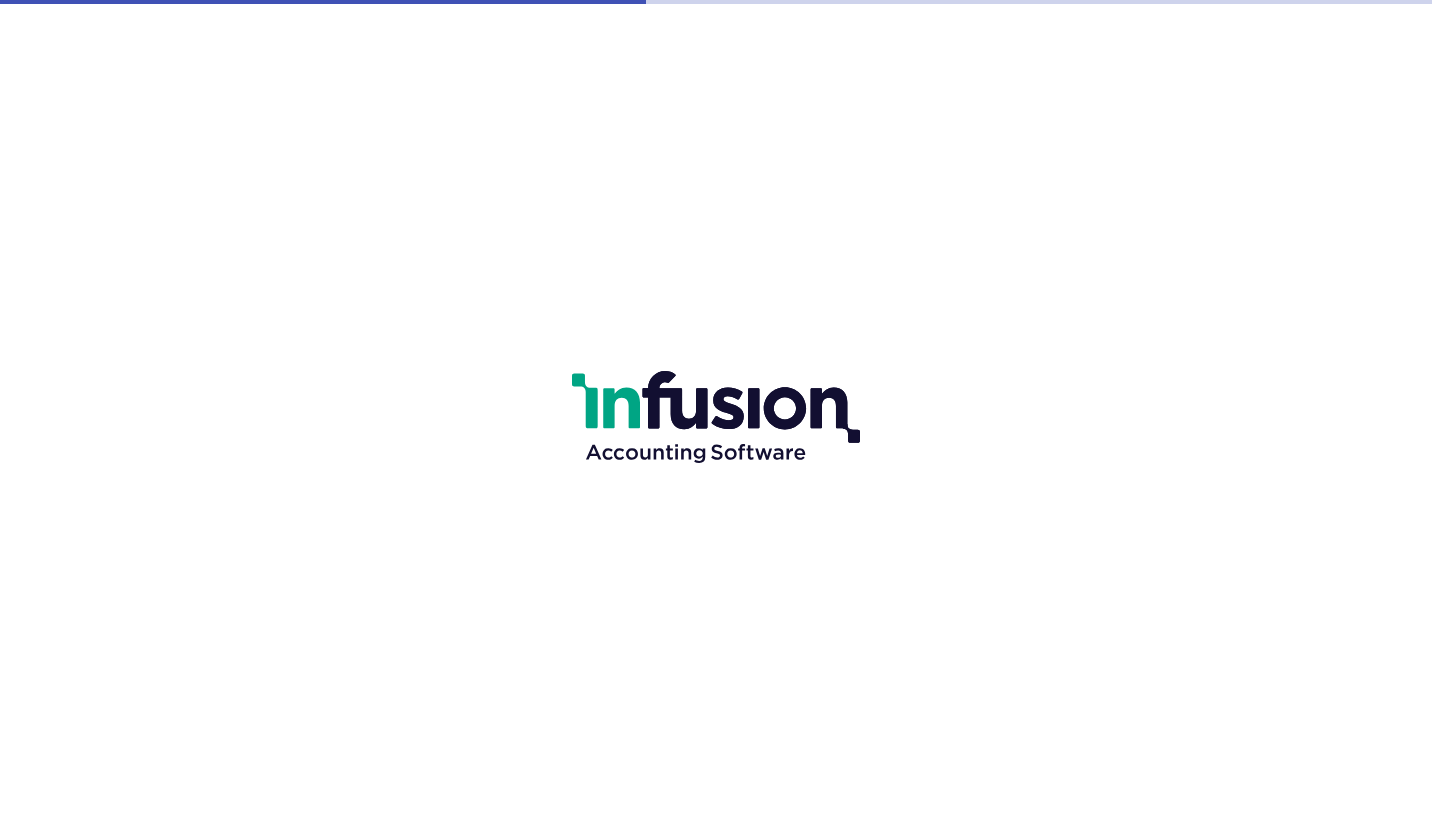 scroll, scrollTop: 0, scrollLeft: 0, axis: both 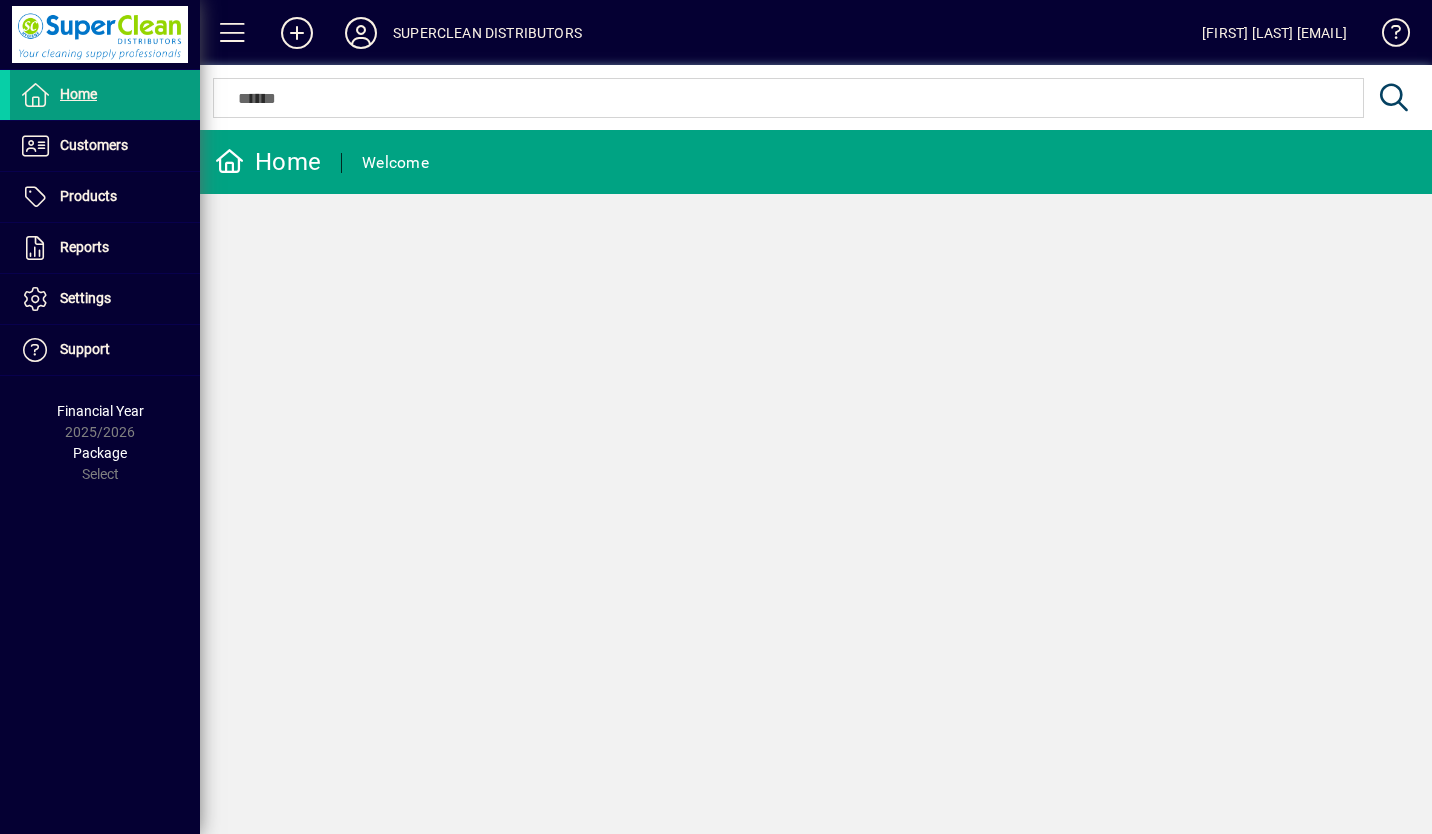 click on "Customers" at bounding box center [94, 145] 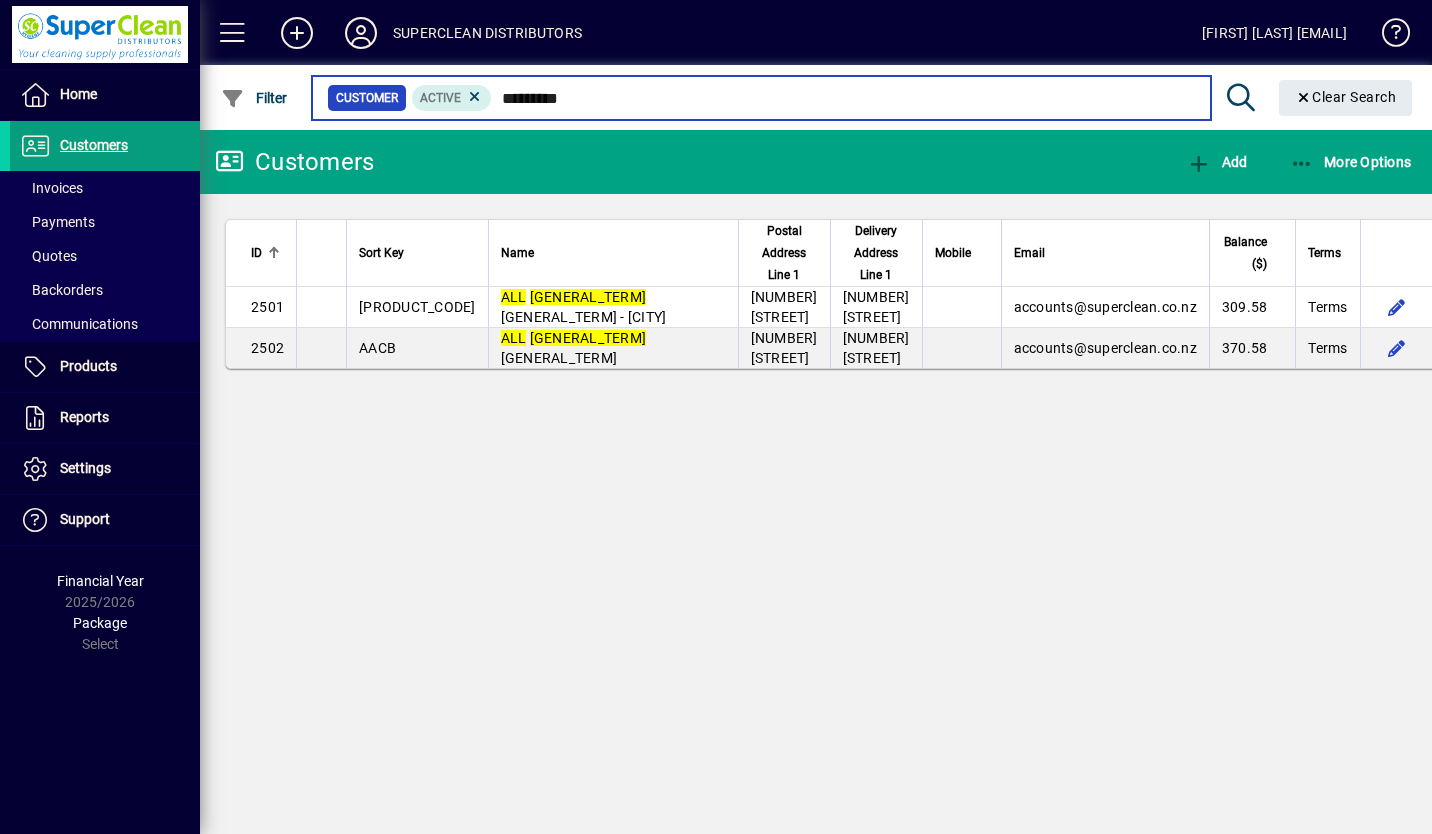 type on "*********" 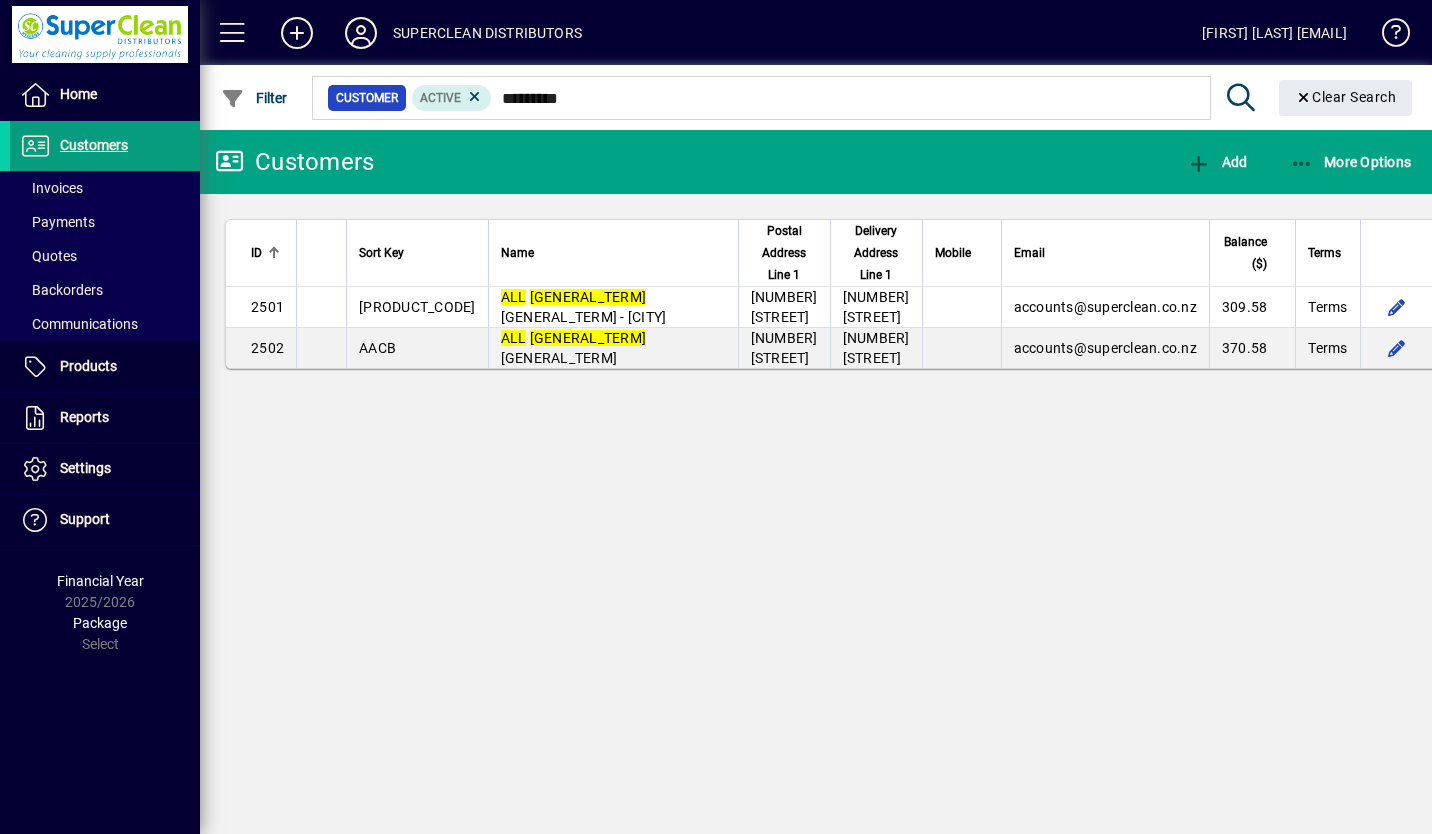 click on "ALL   ABOUT  CHILDREN - MARTON" at bounding box center [584, 307] 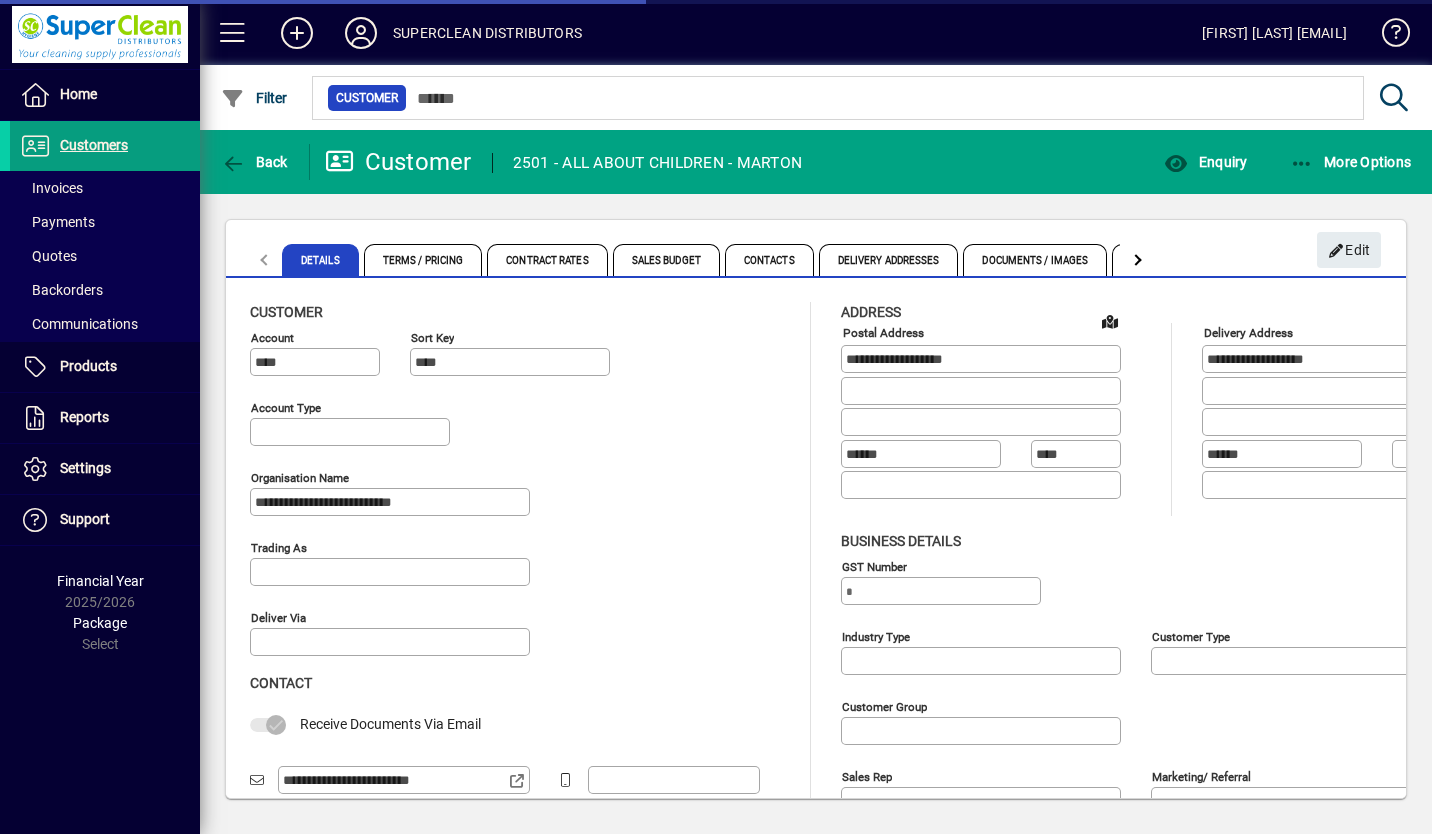 type on "**********" 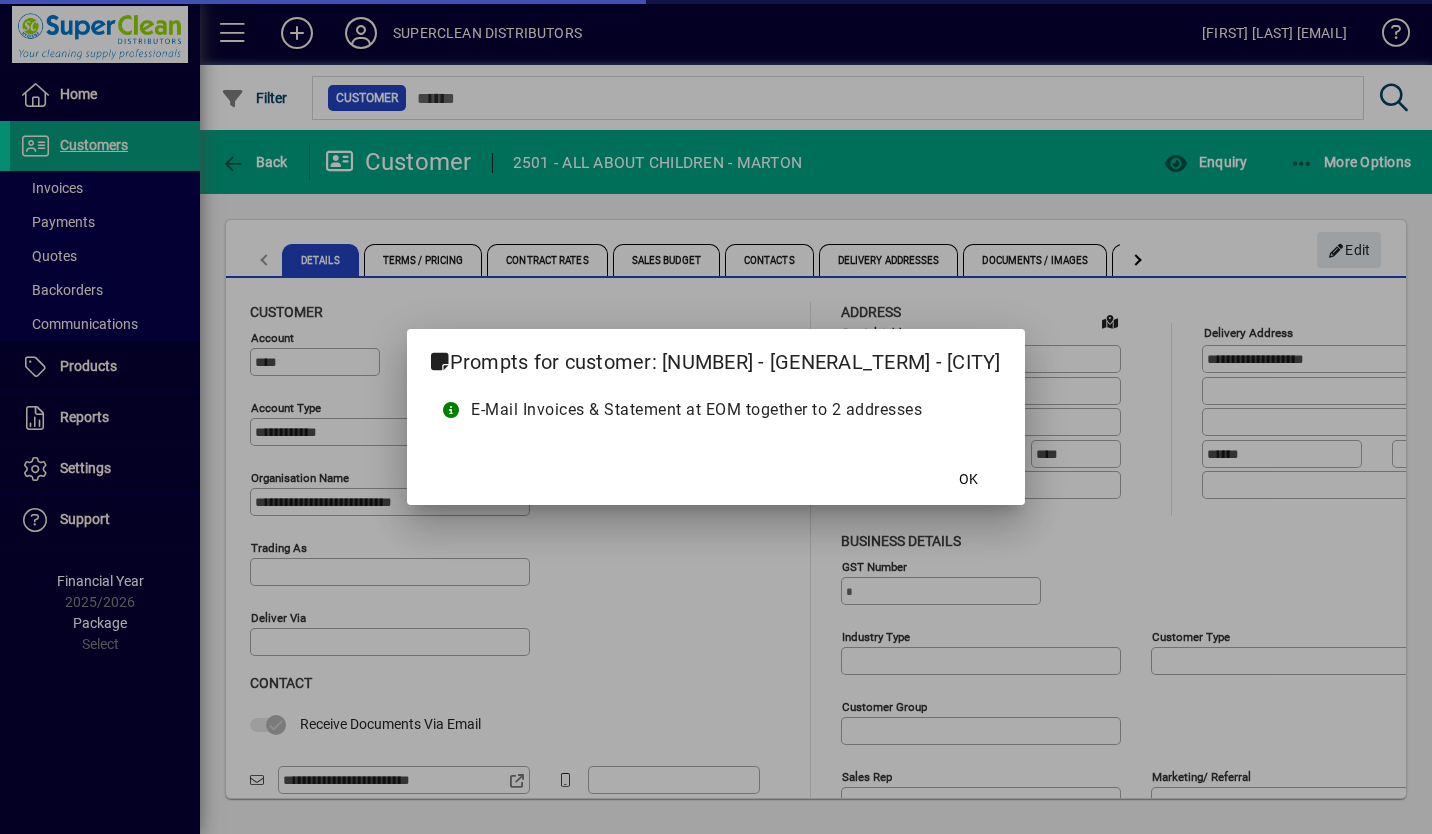 type on "**********" 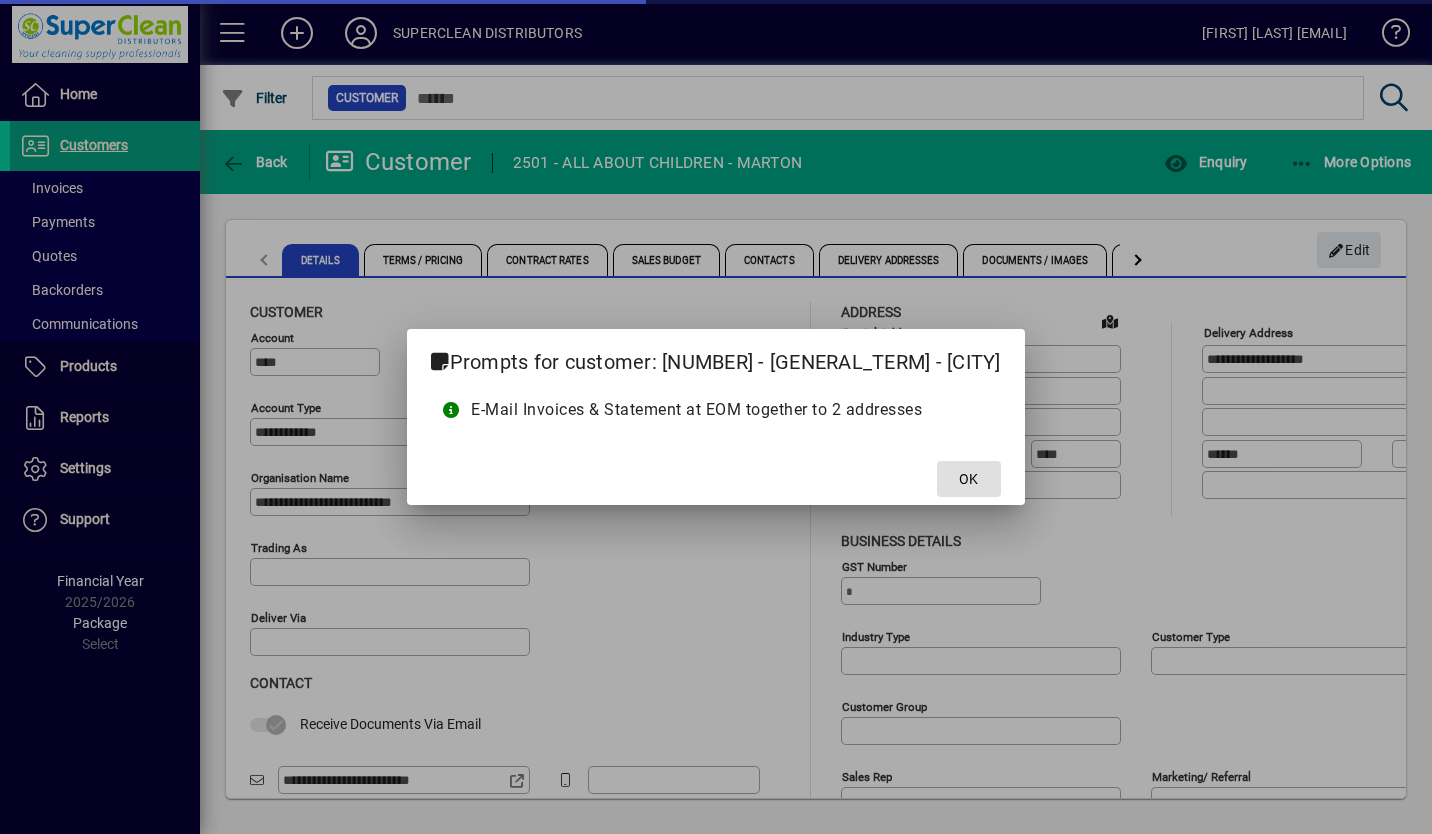 type on "**********" 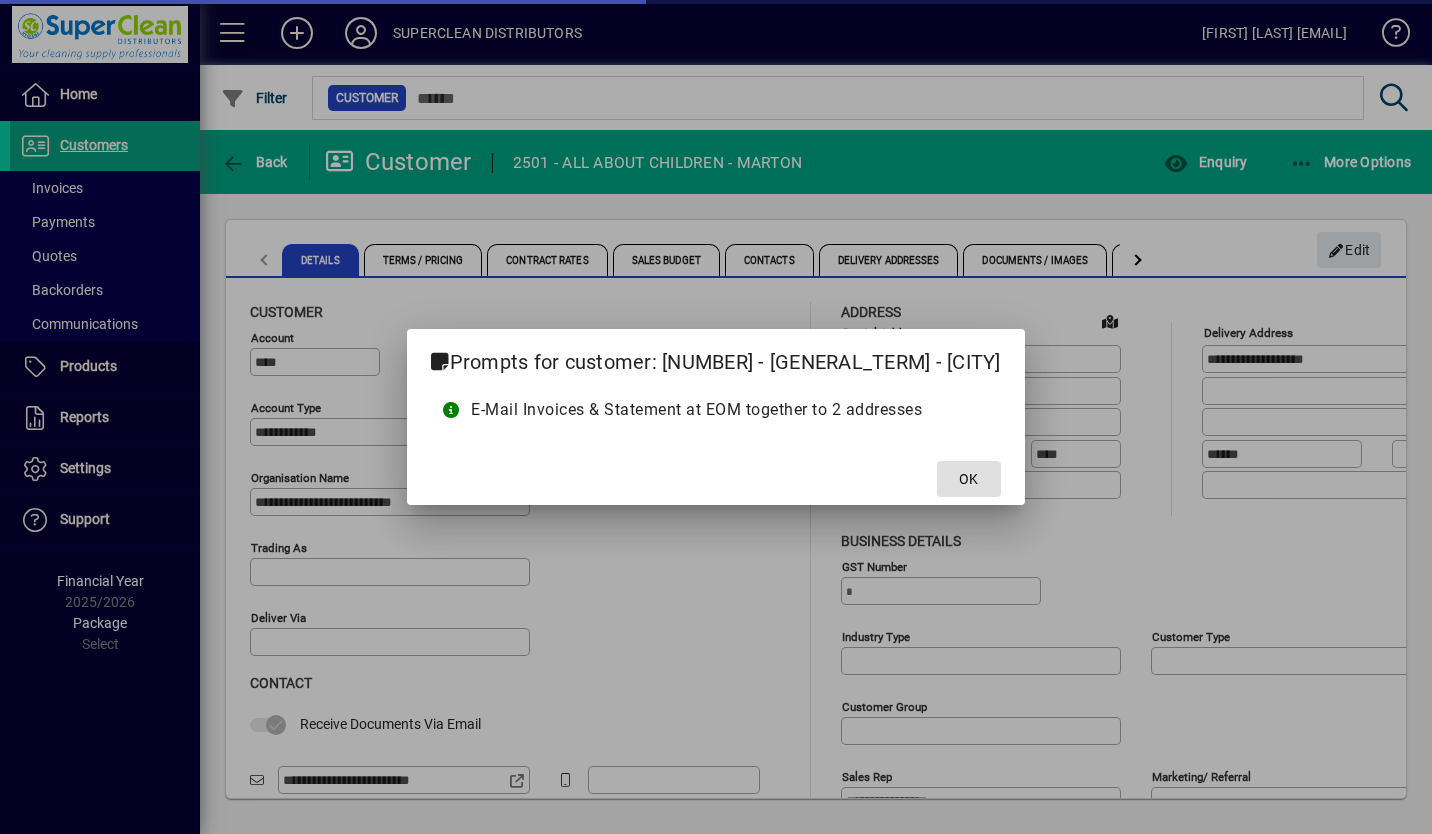 type on "**********" 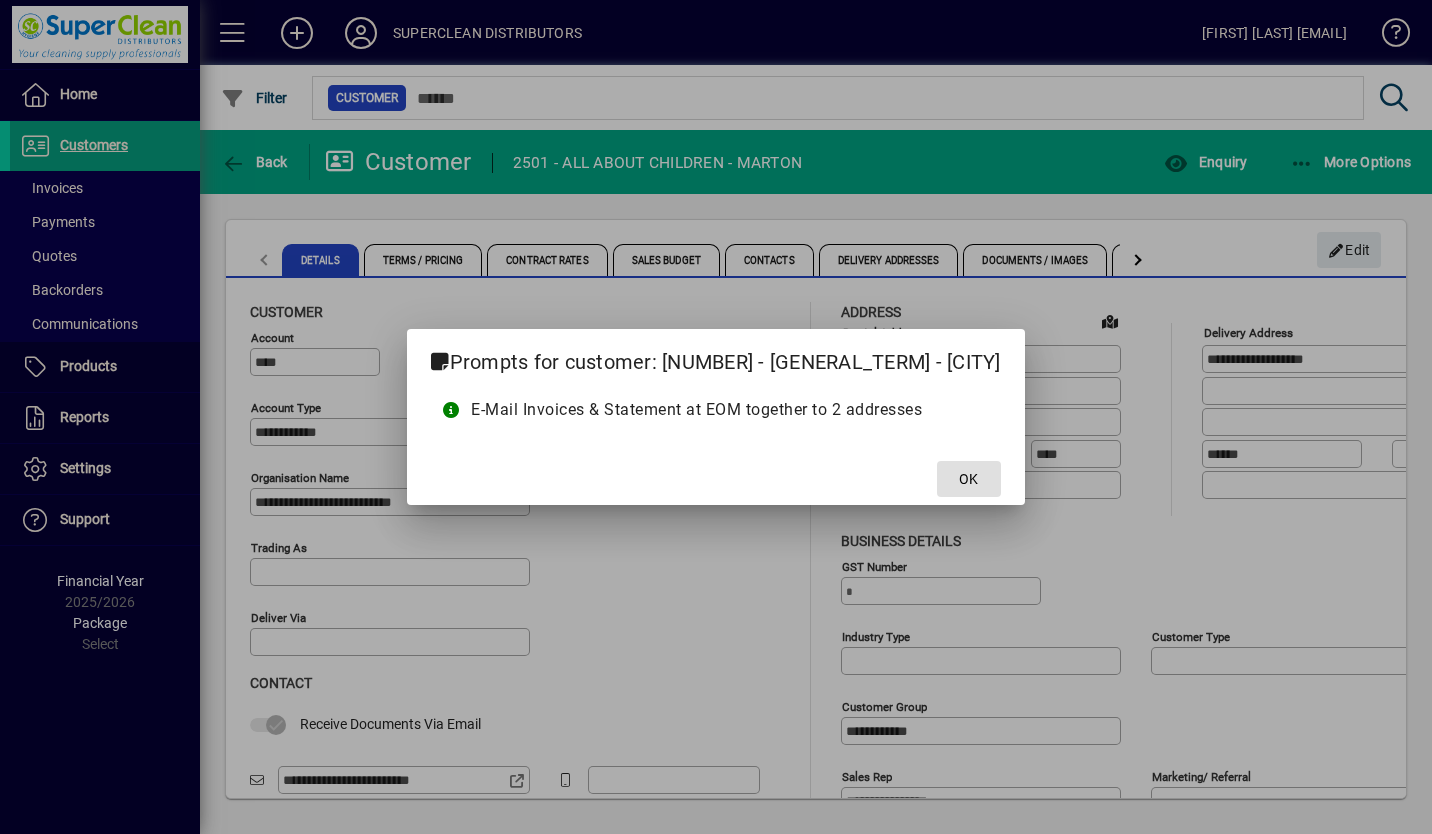 click on "OK" 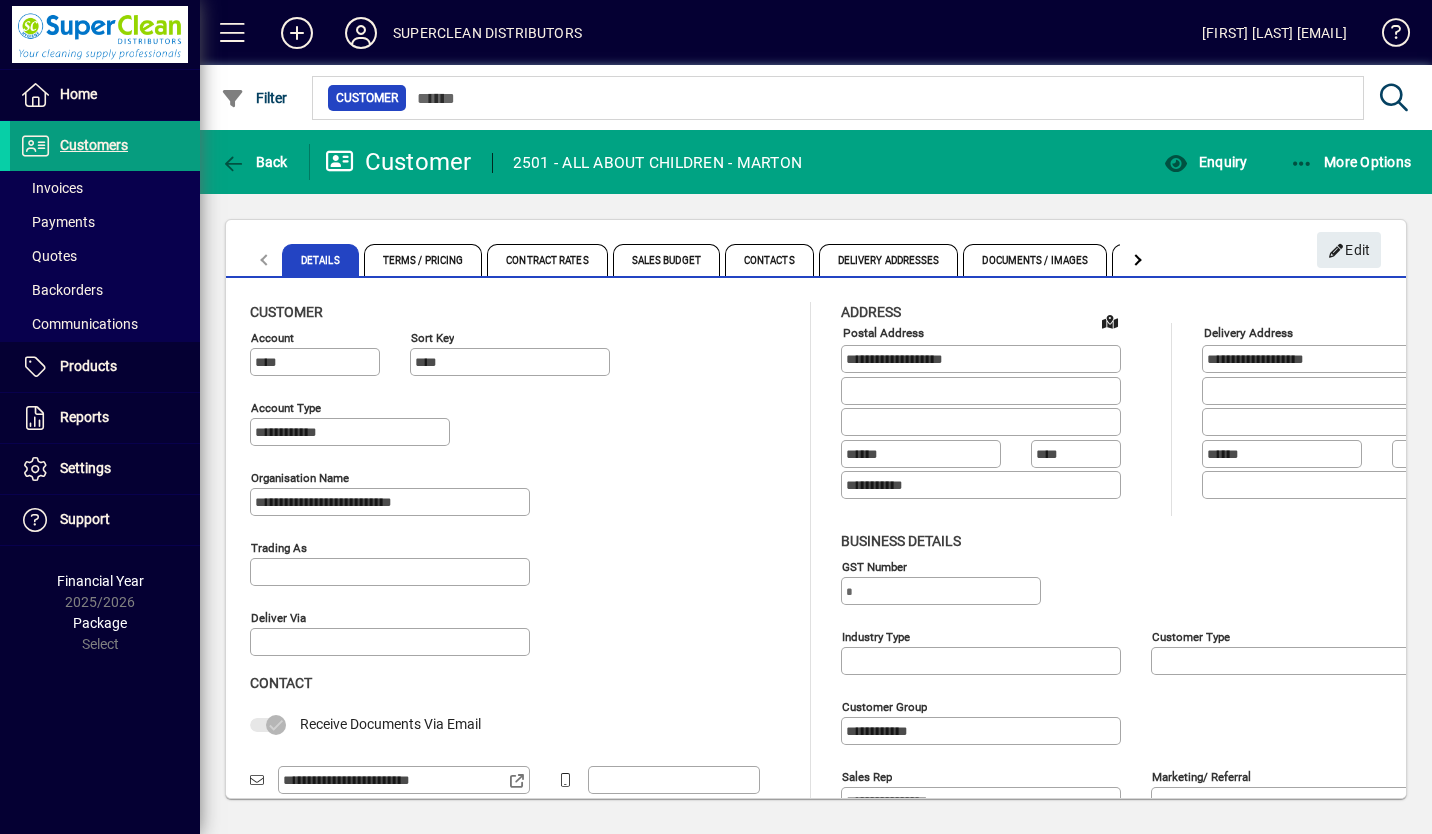 click on "Enquiry" 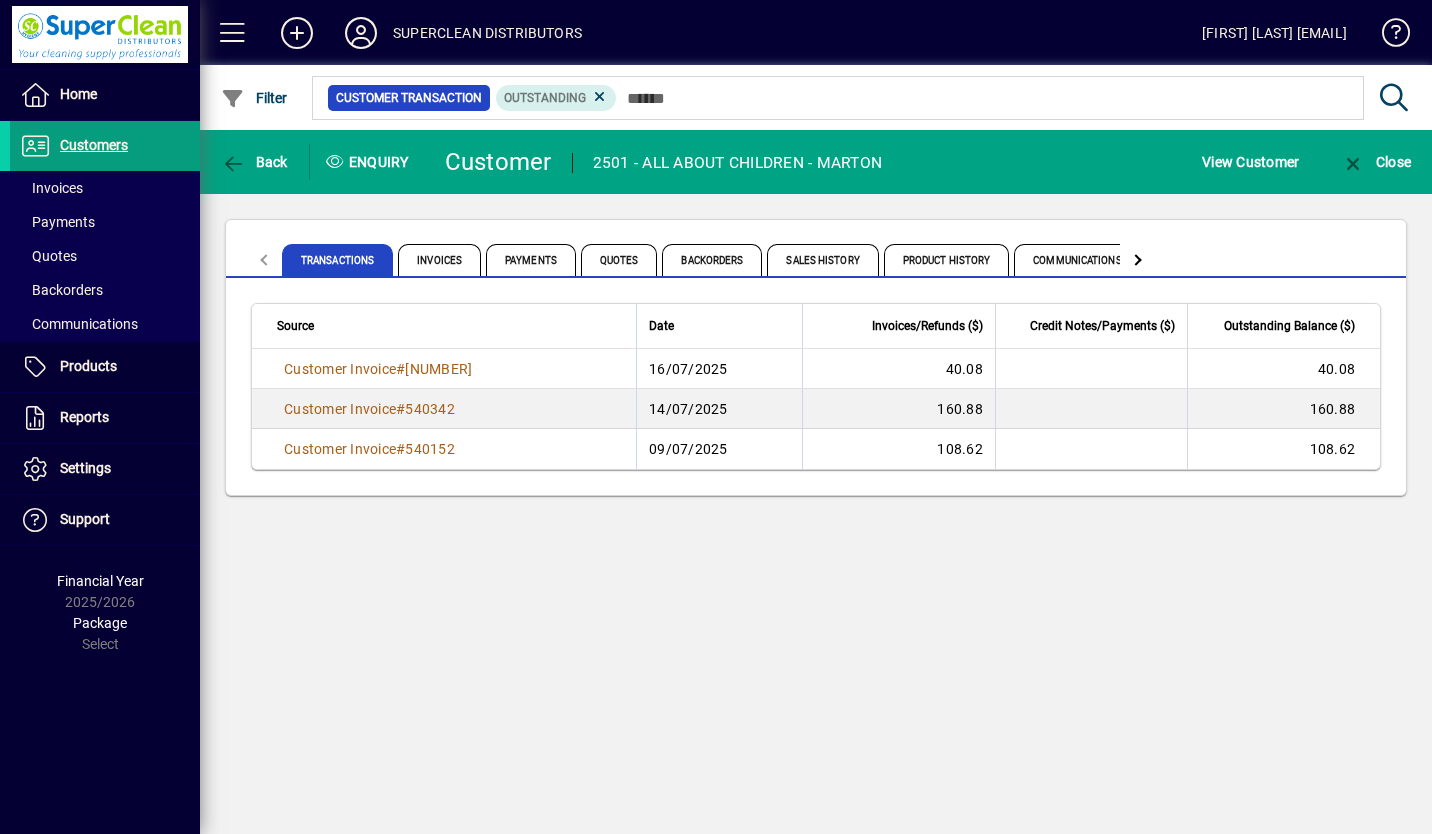 click on "Product History" at bounding box center (947, 260) 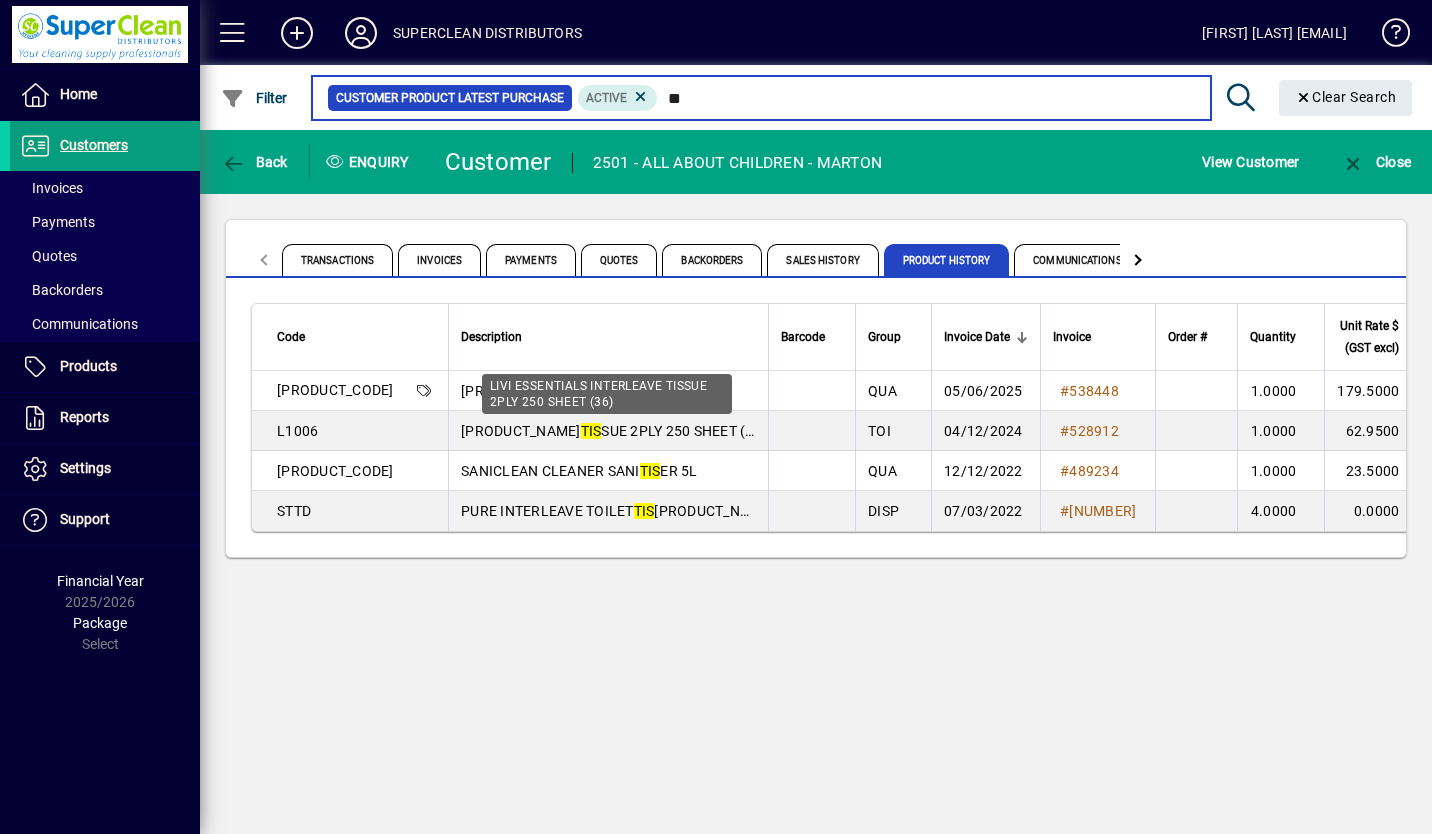 type on "*" 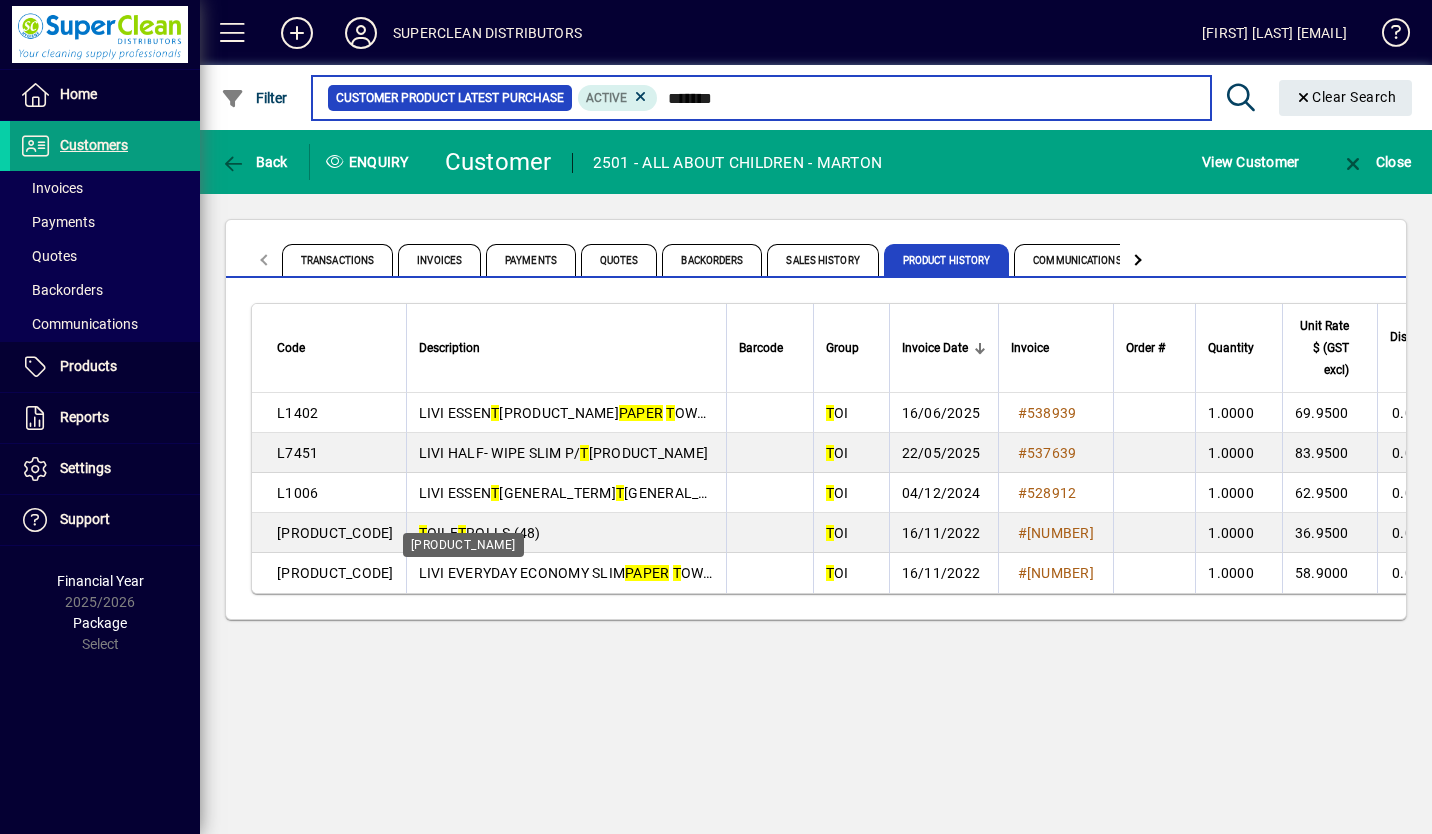 type on "*******" 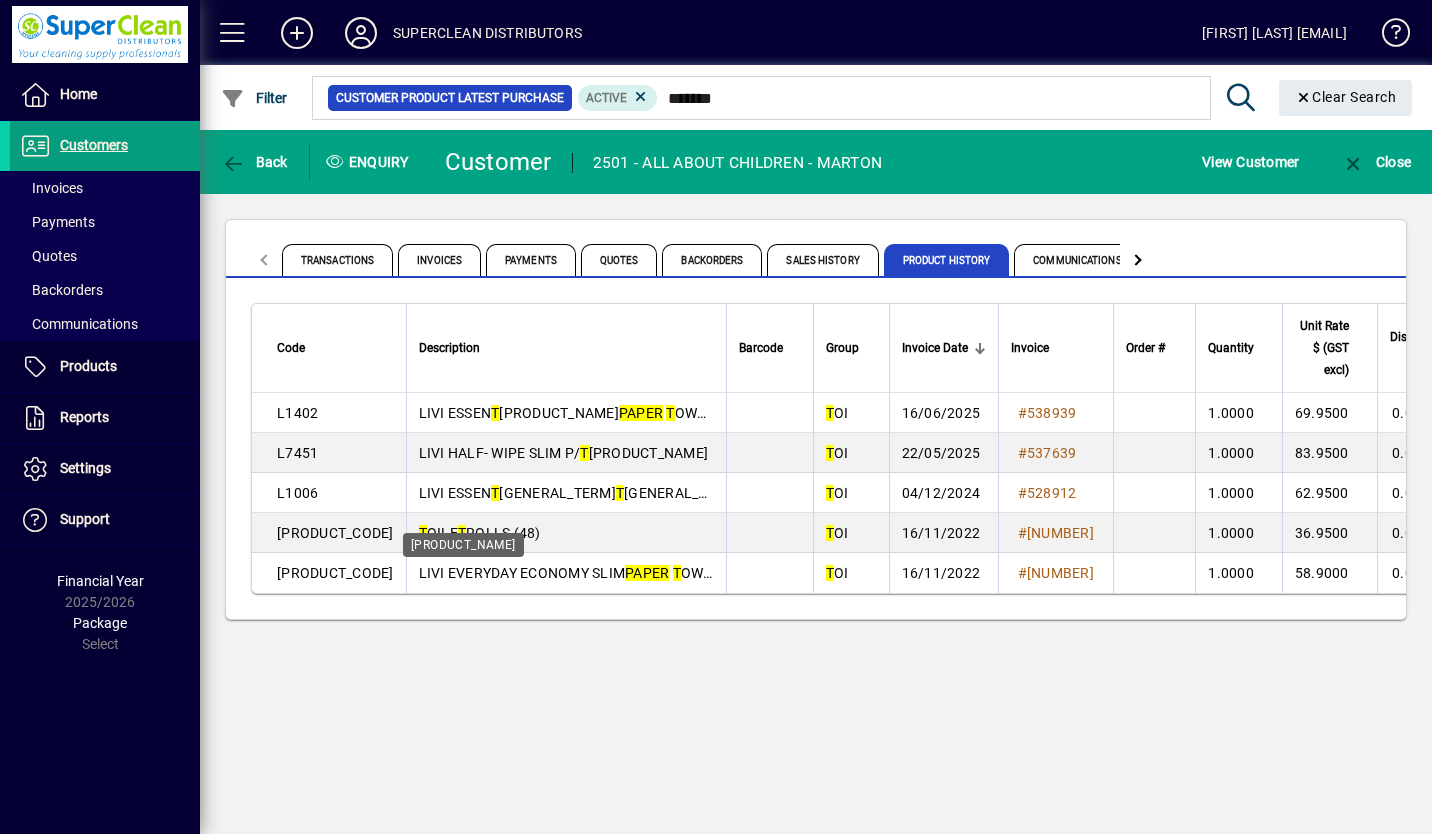 click on "LIVI EVERYDAY ECONOMY SLIM  PAPER   T OWELS (4000)" at bounding box center [597, 573] 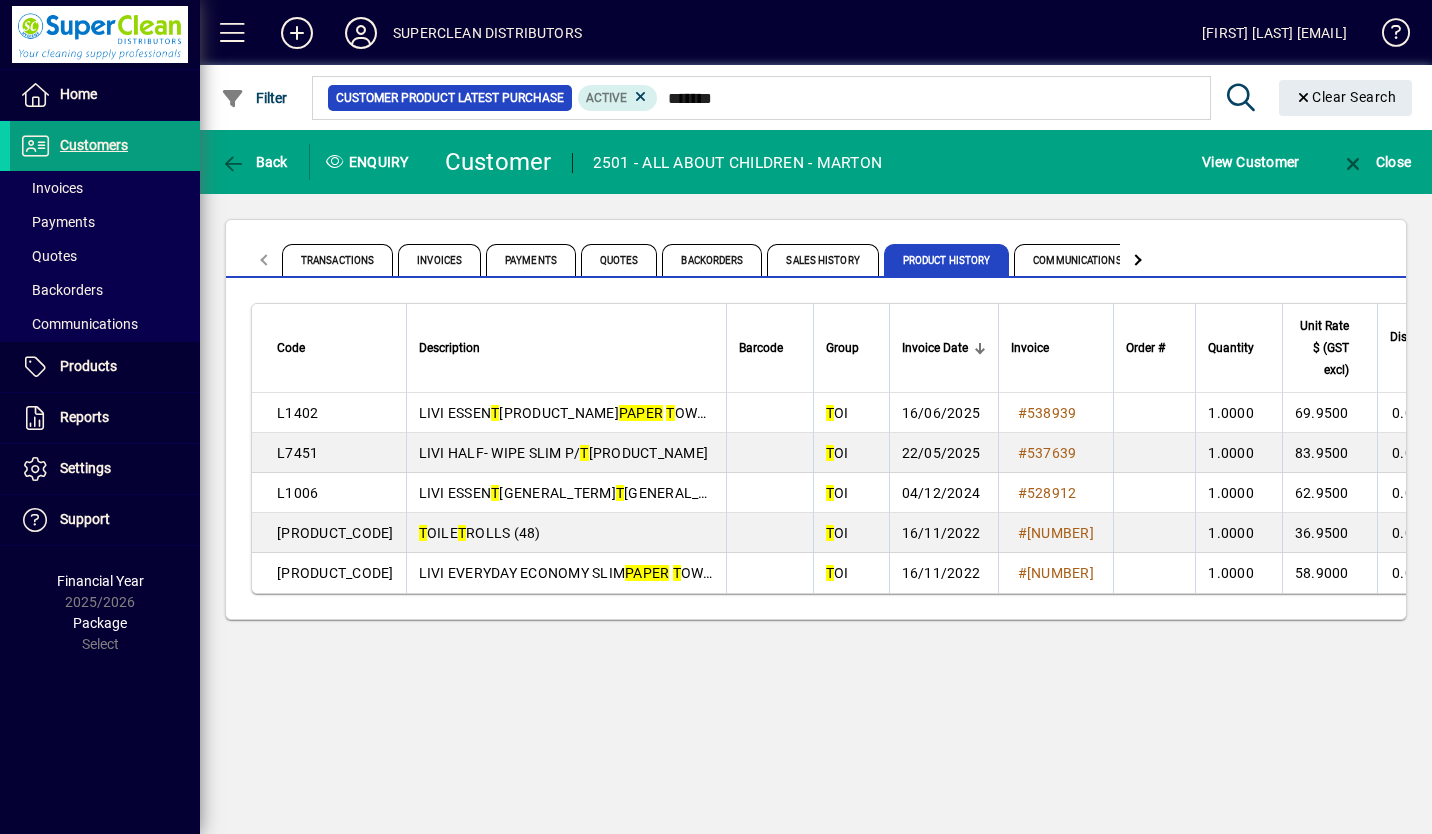 click at bounding box center (105, 95) 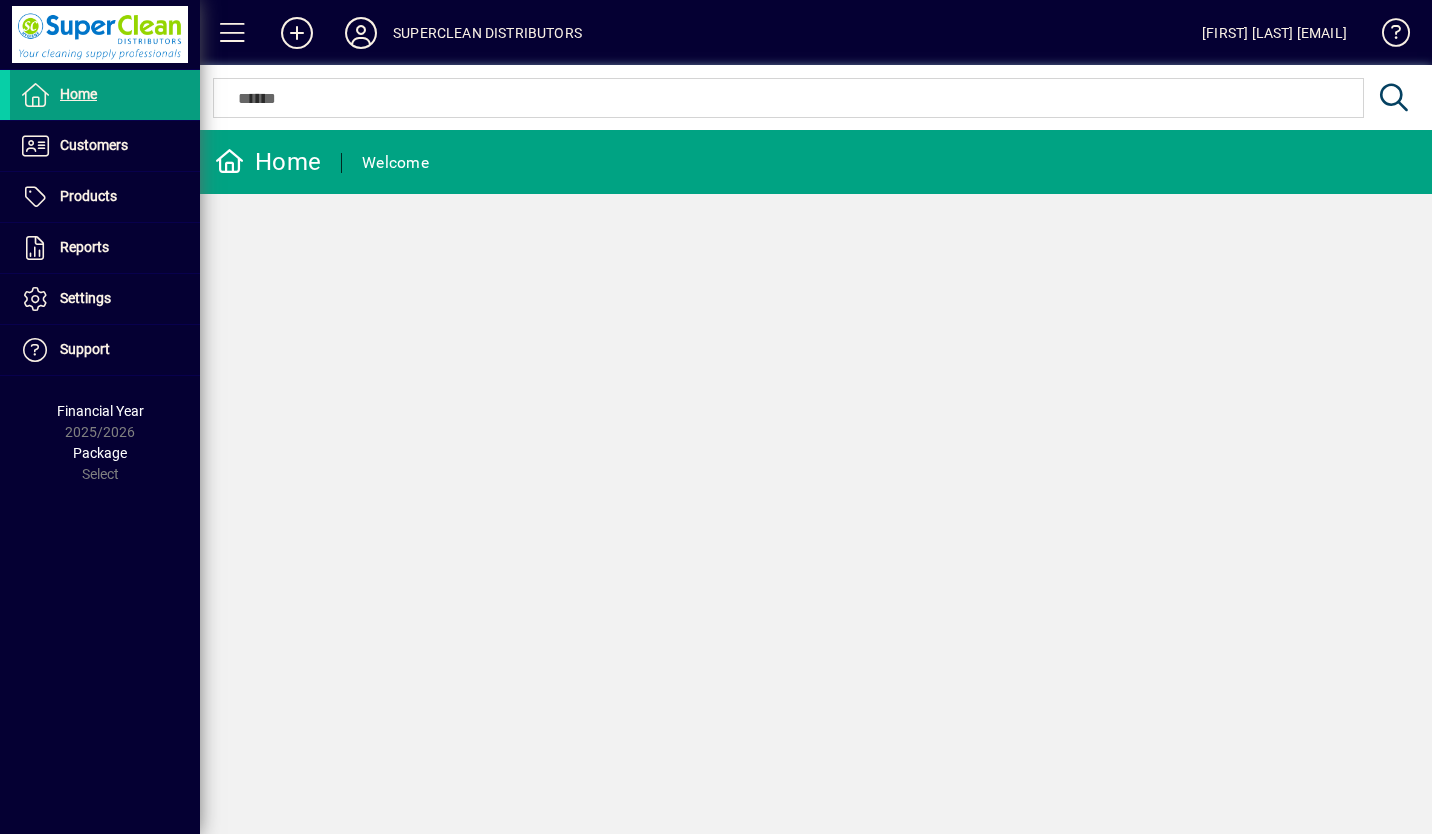 click at bounding box center (105, 197) 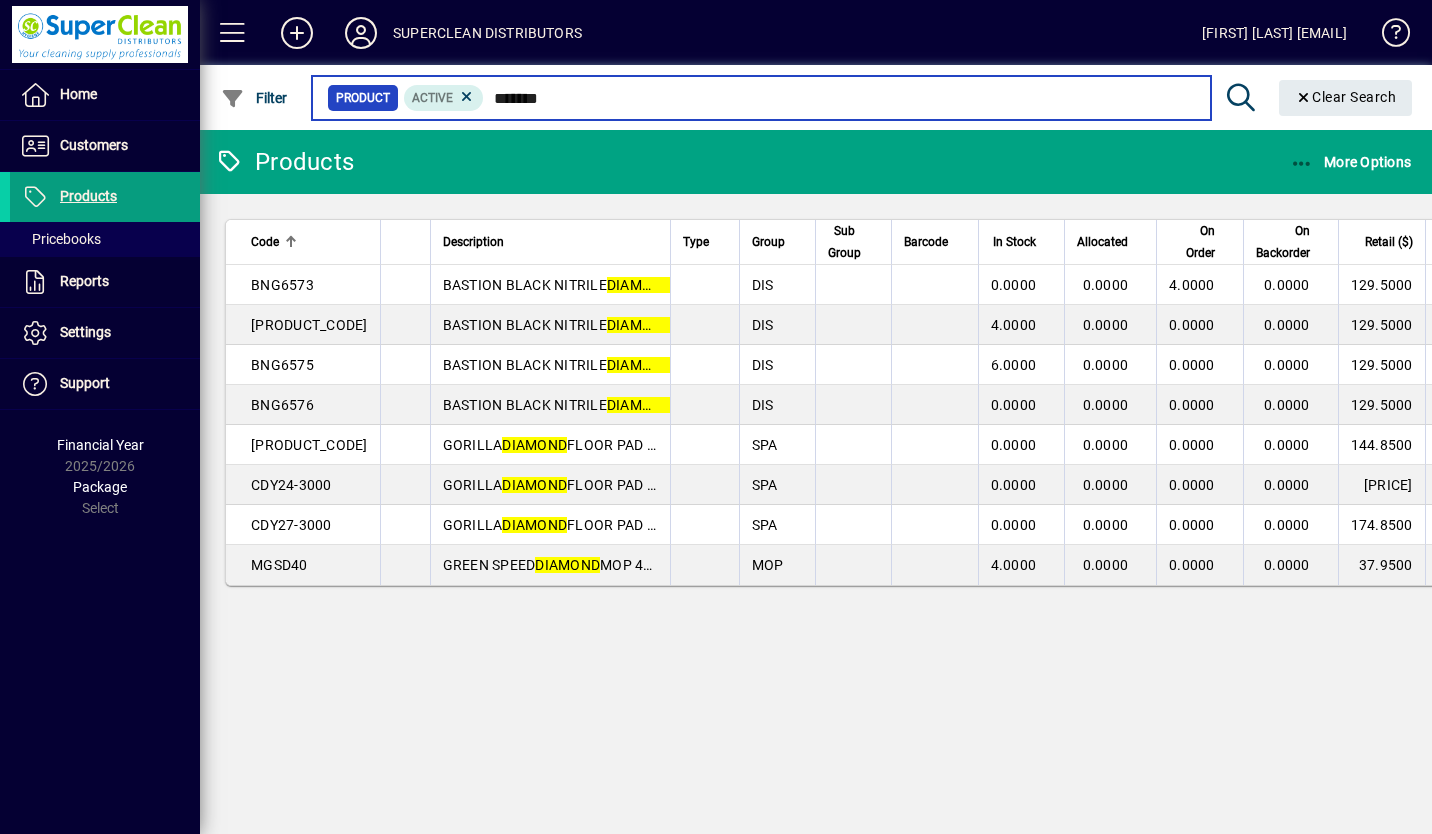 type on "*******" 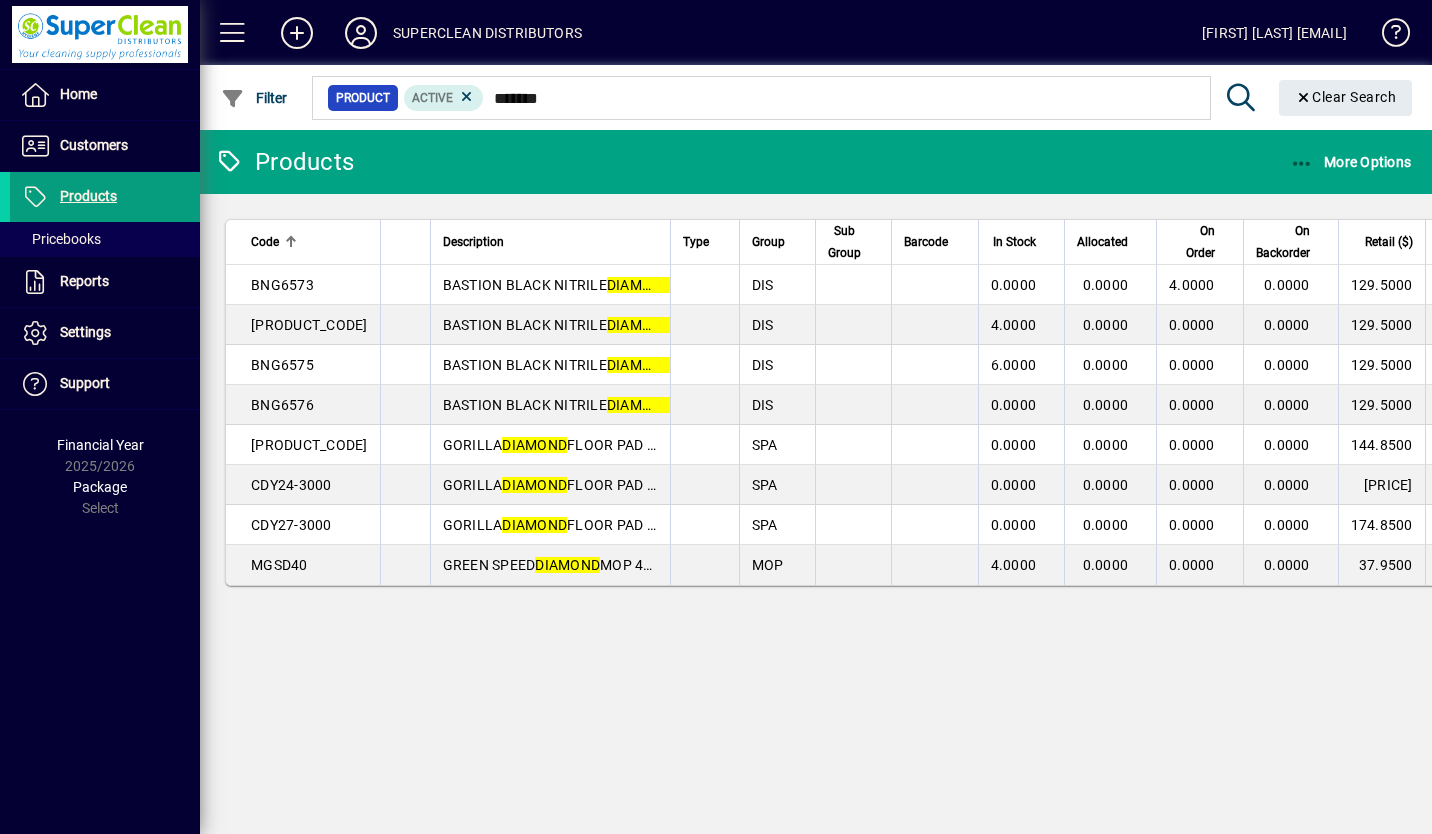 click 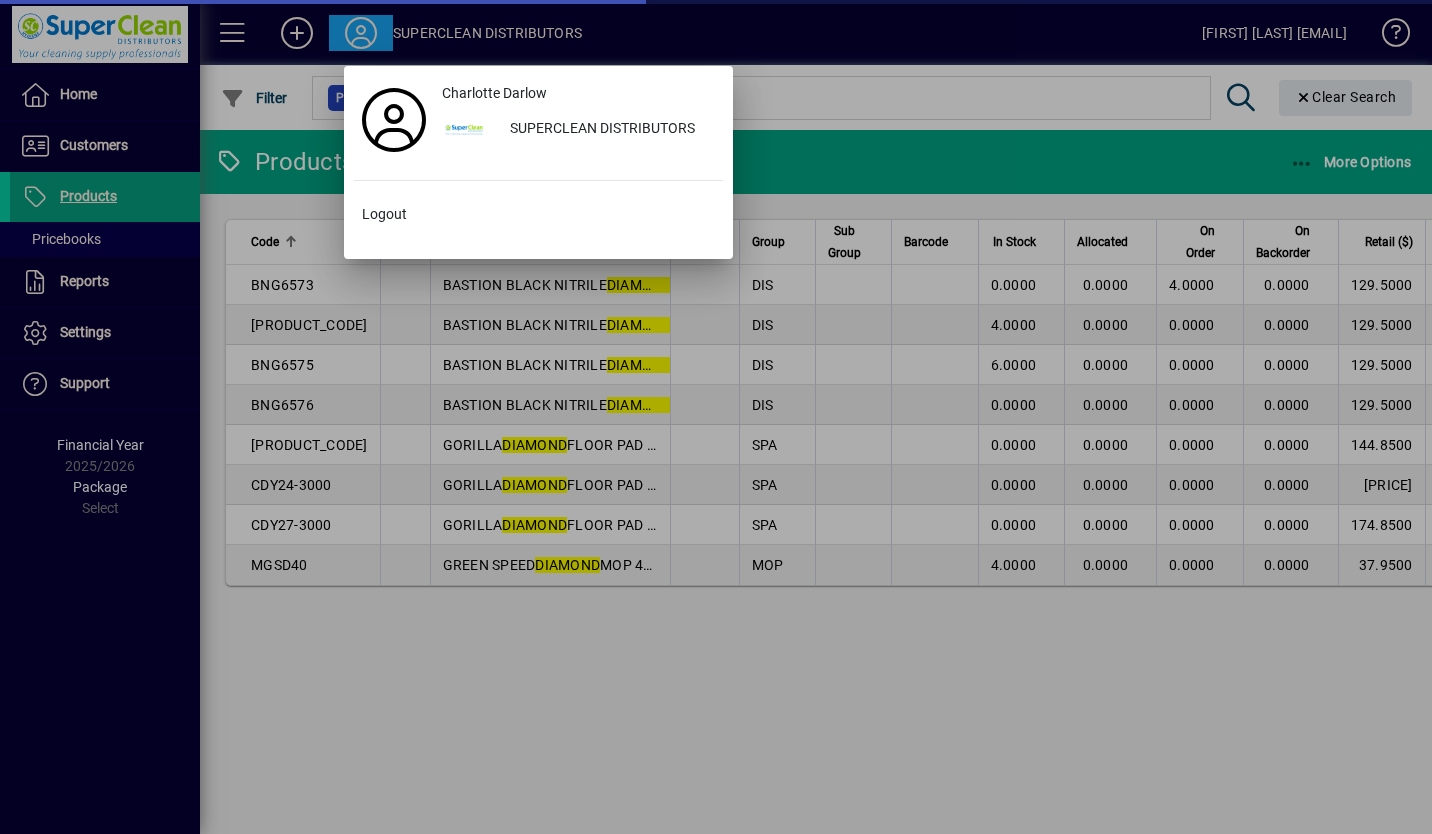 click on "Logout" at bounding box center [384, 214] 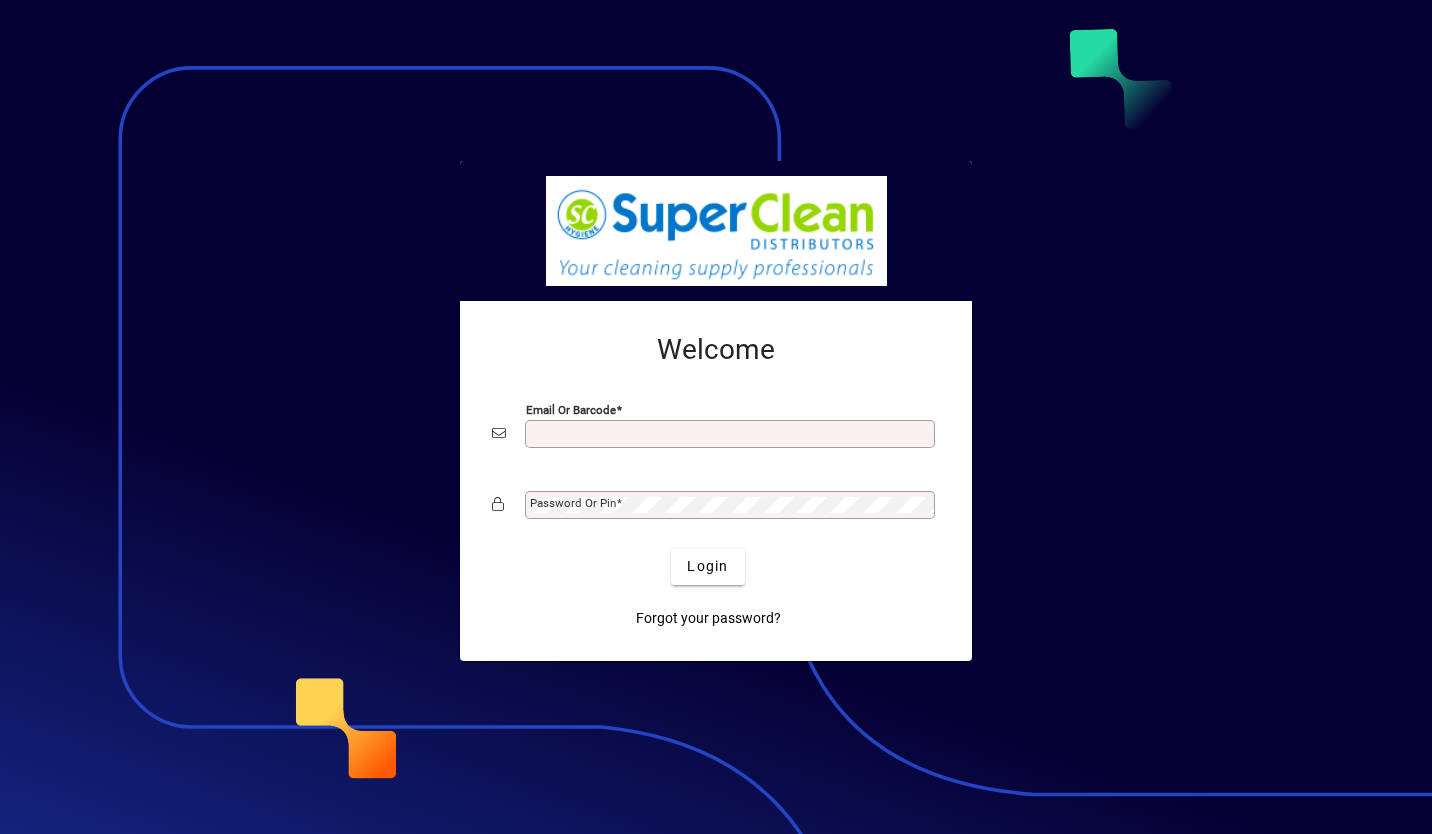 scroll, scrollTop: 0, scrollLeft: 0, axis: both 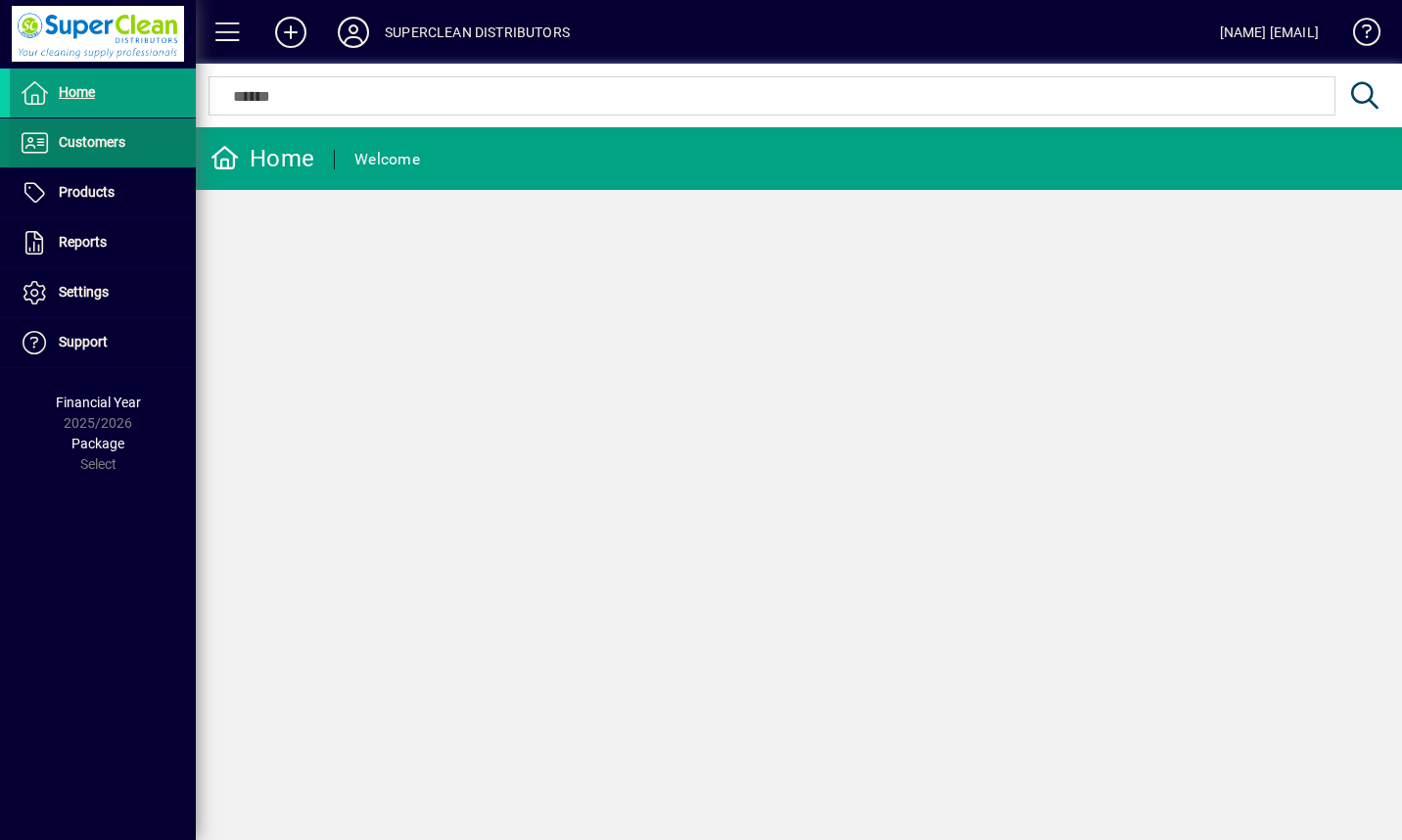 click on "Customers" at bounding box center (92, 142) 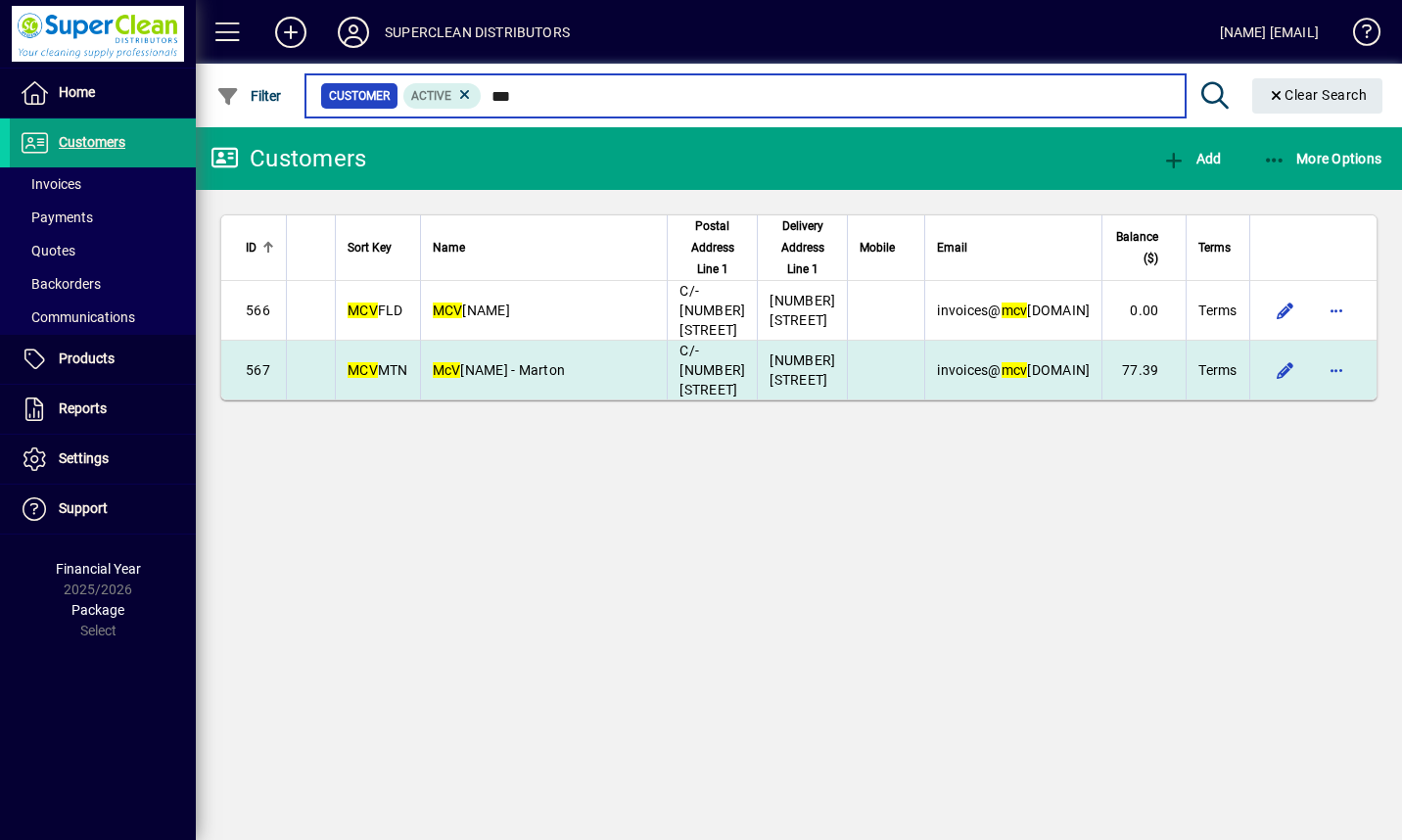type on "***" 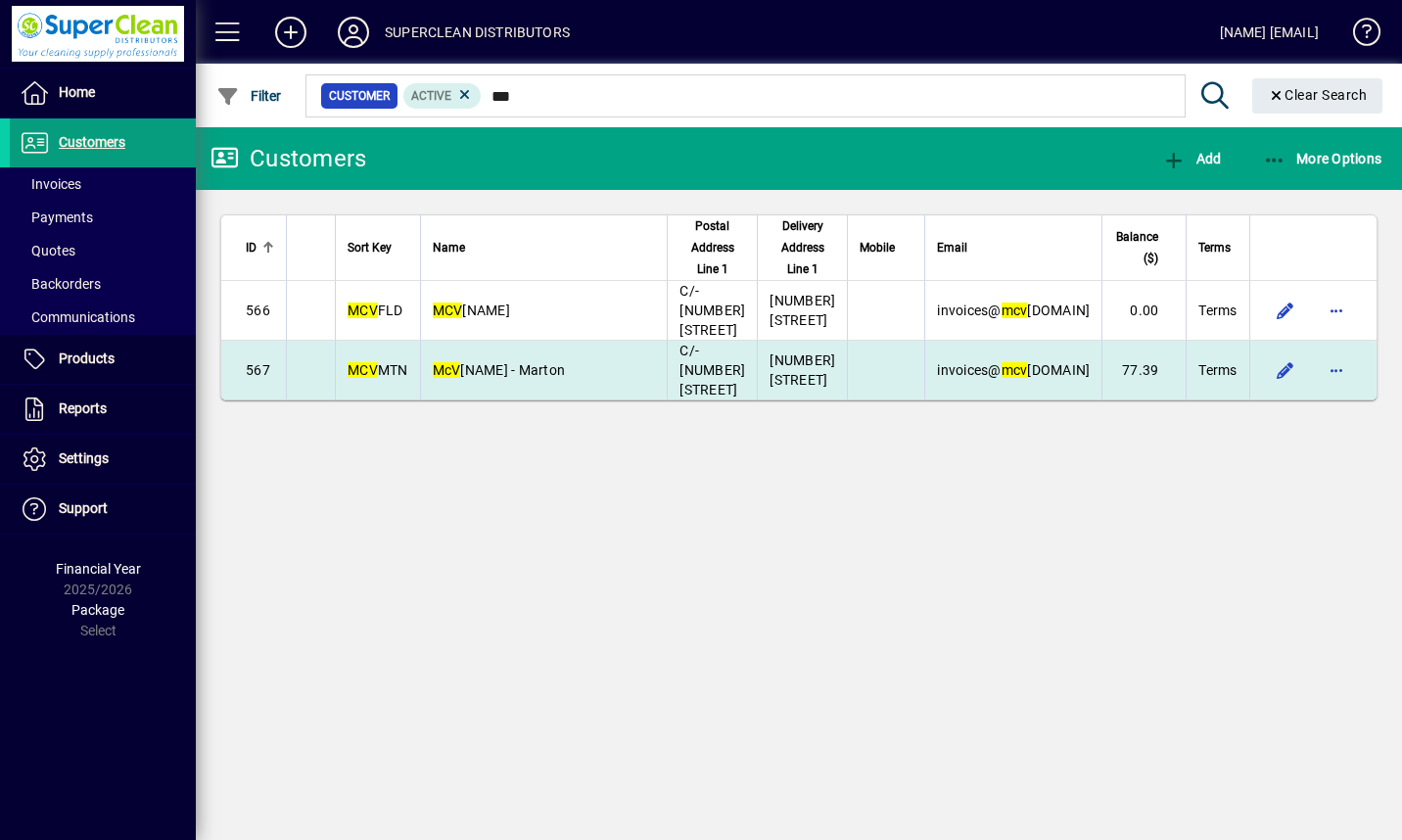 click on "McV erry Crawford Motor Group - Marton" at bounding box center (499, 370) 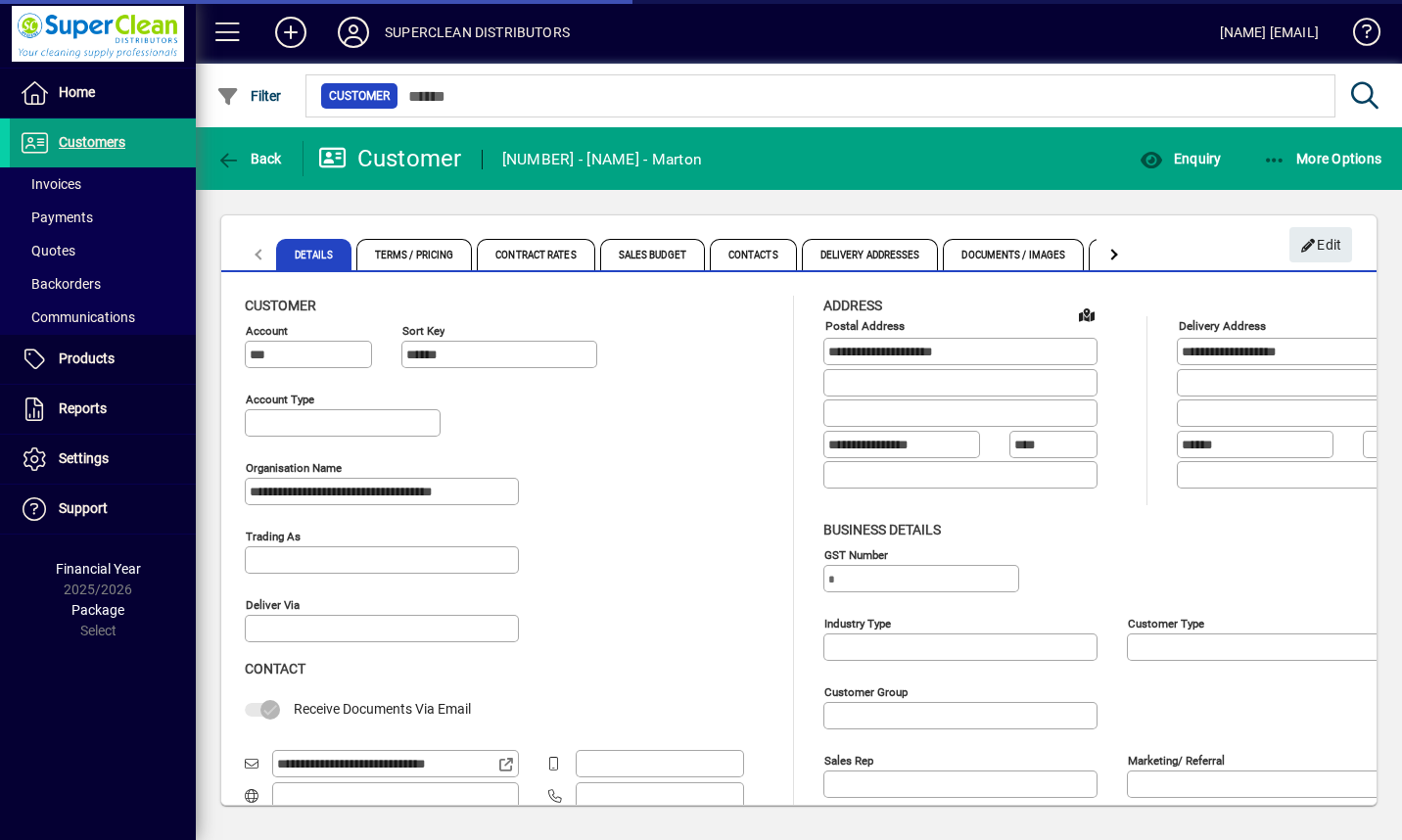type on "**********" 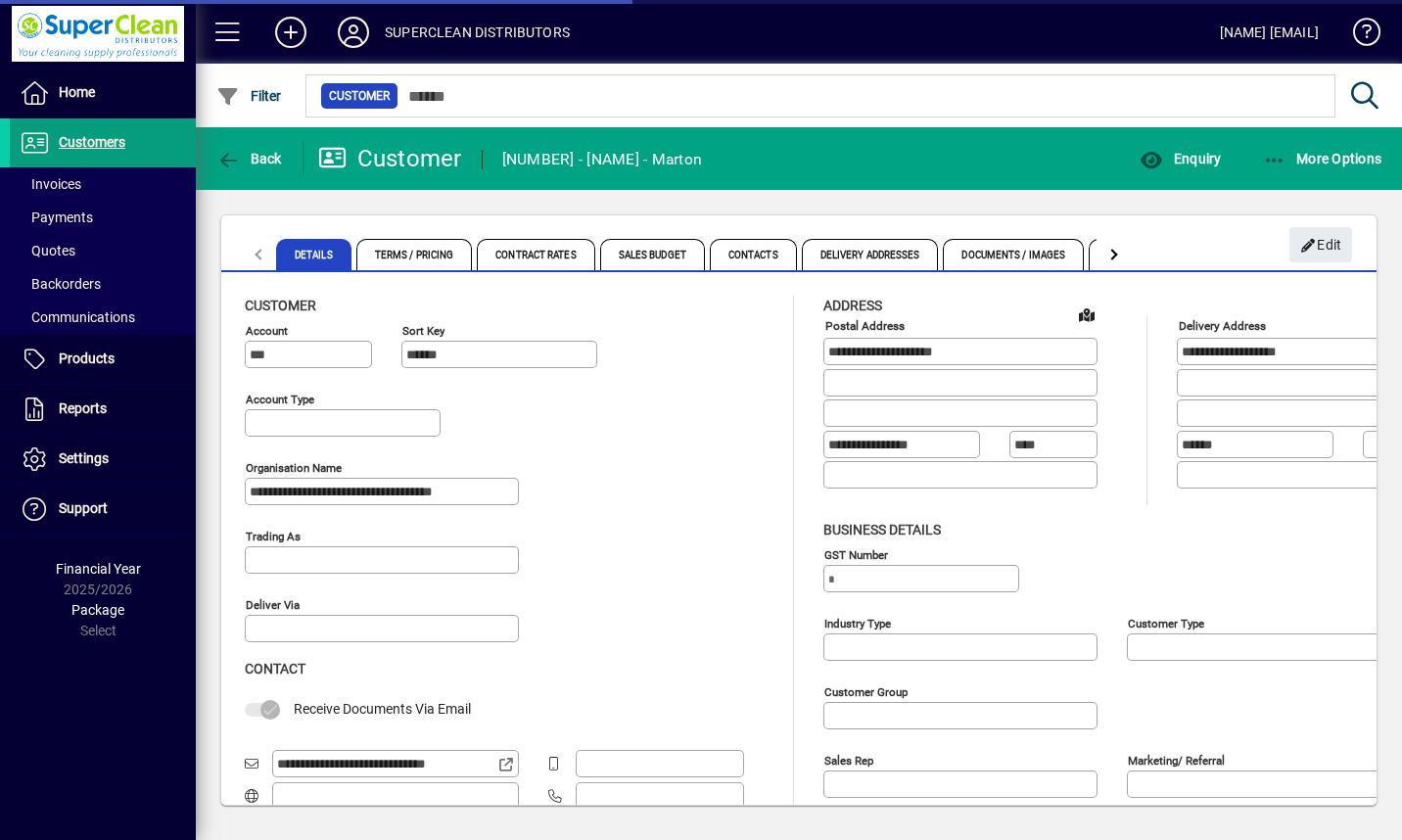 type on "**********" 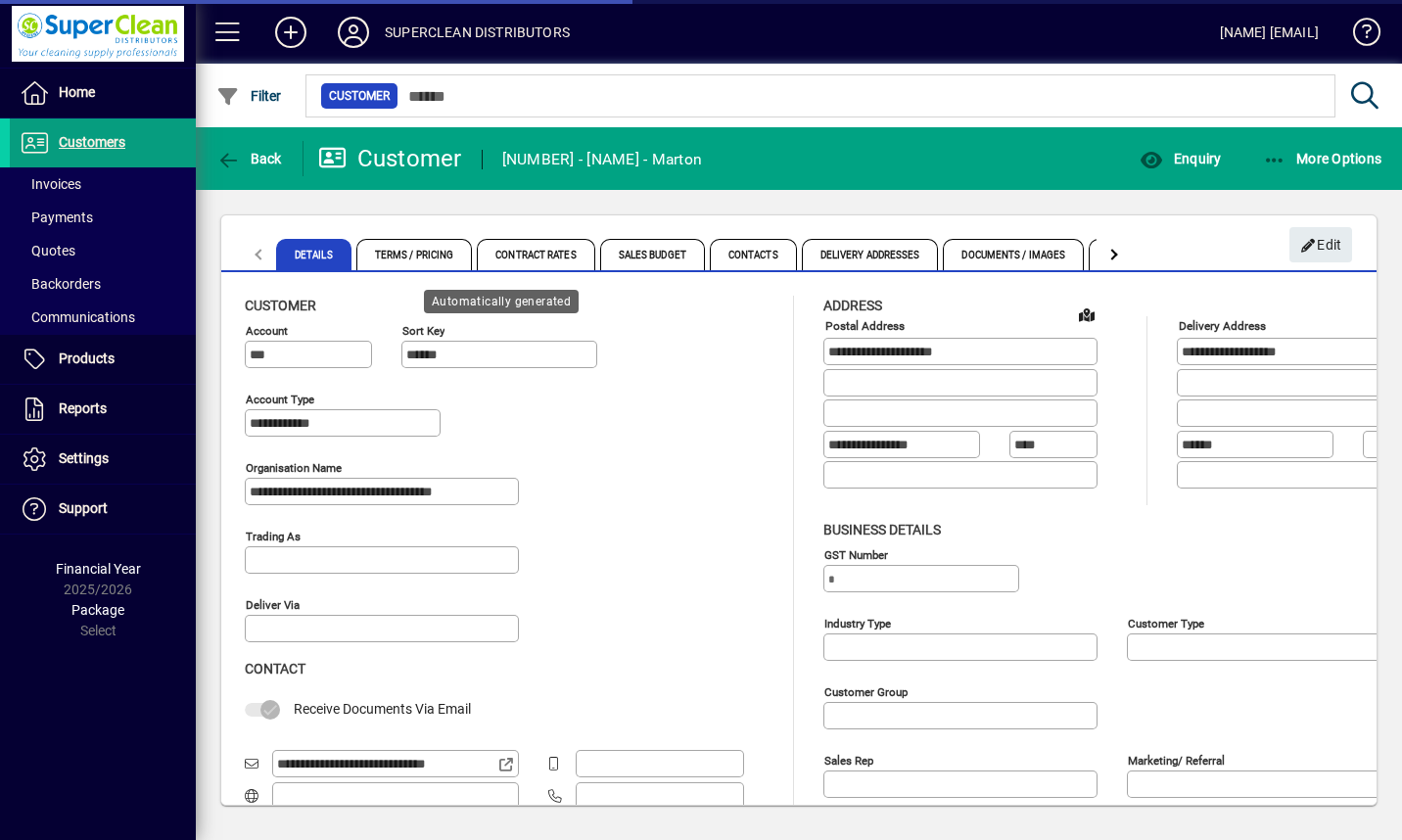 type on "**********" 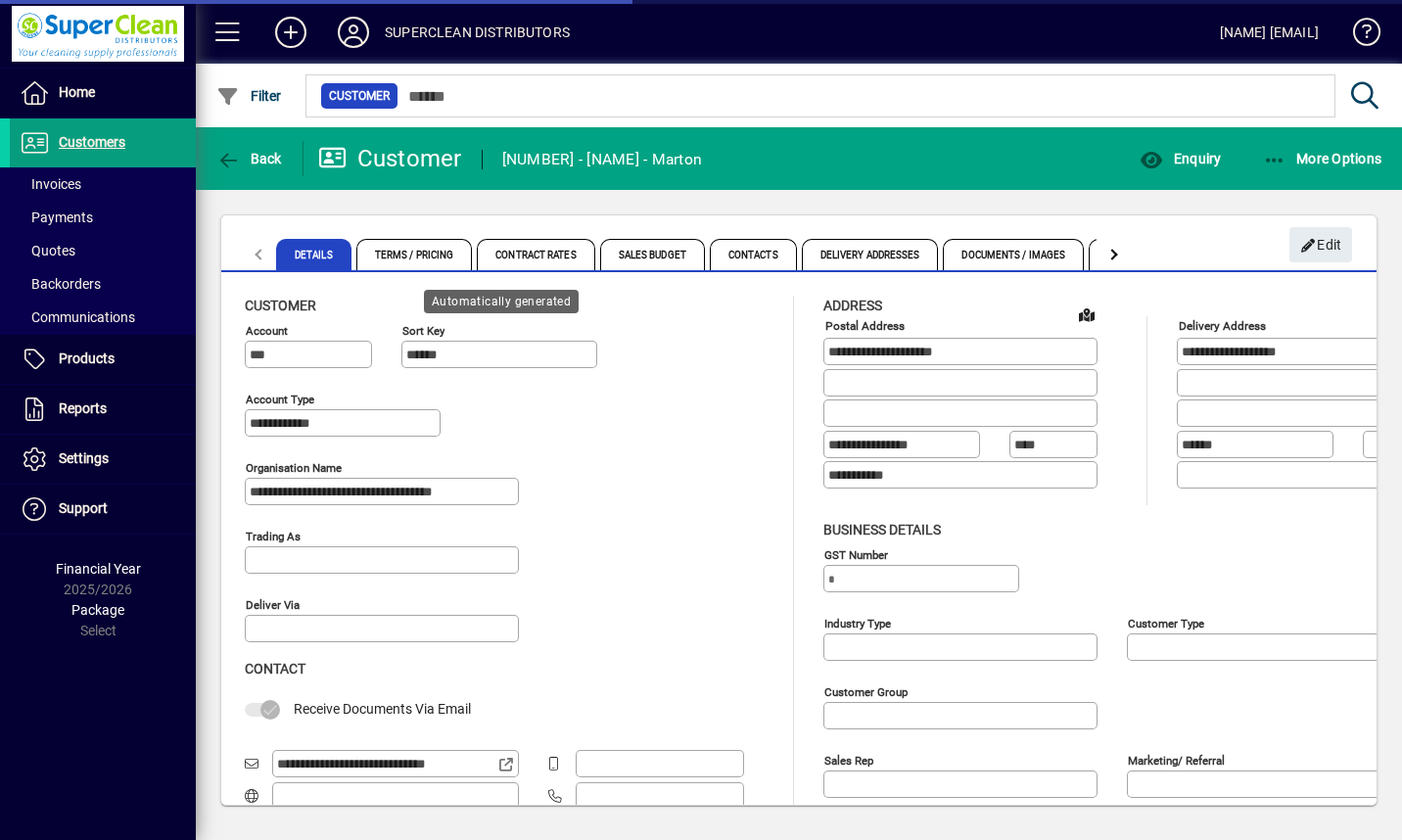 type on "**********" 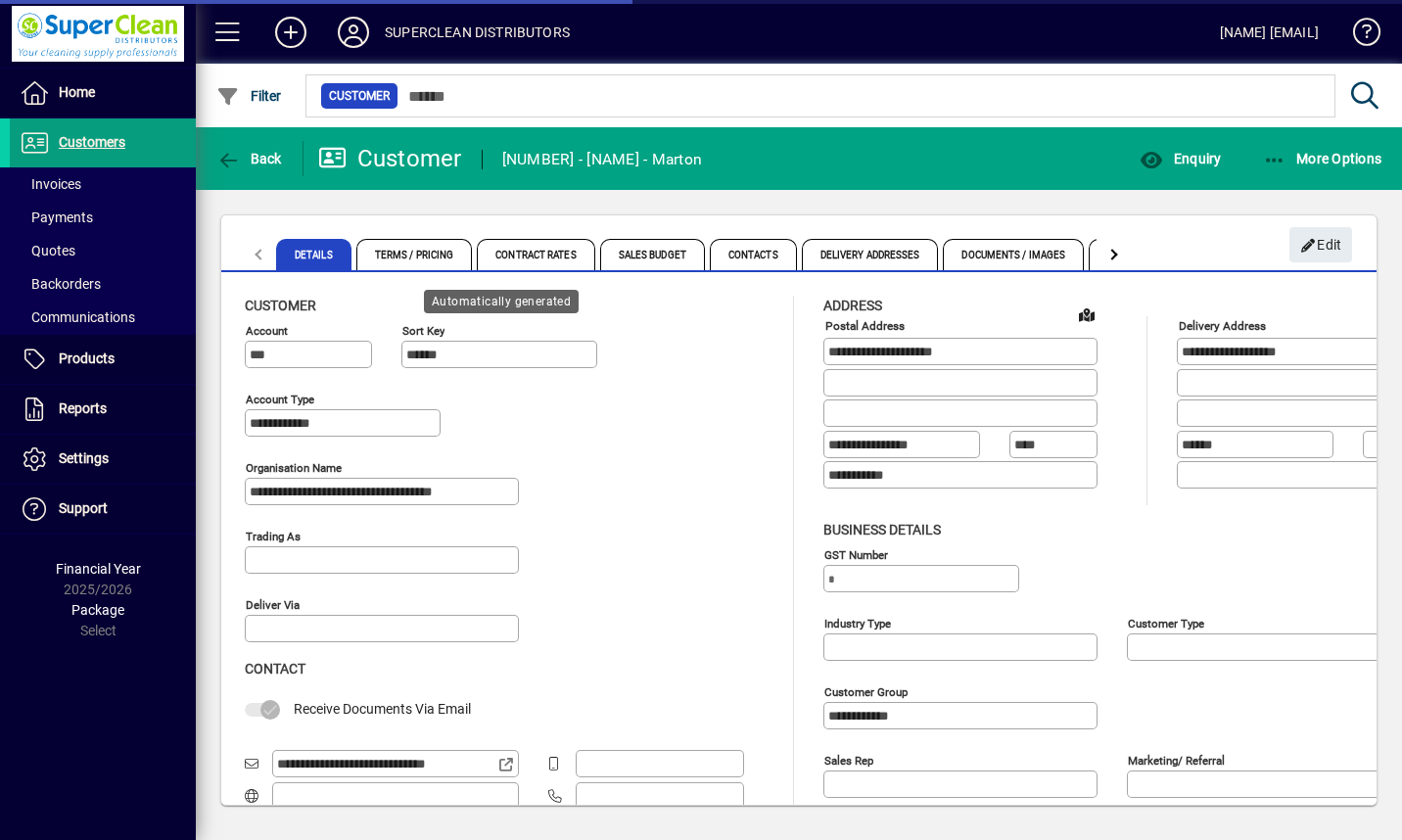 type on "**********" 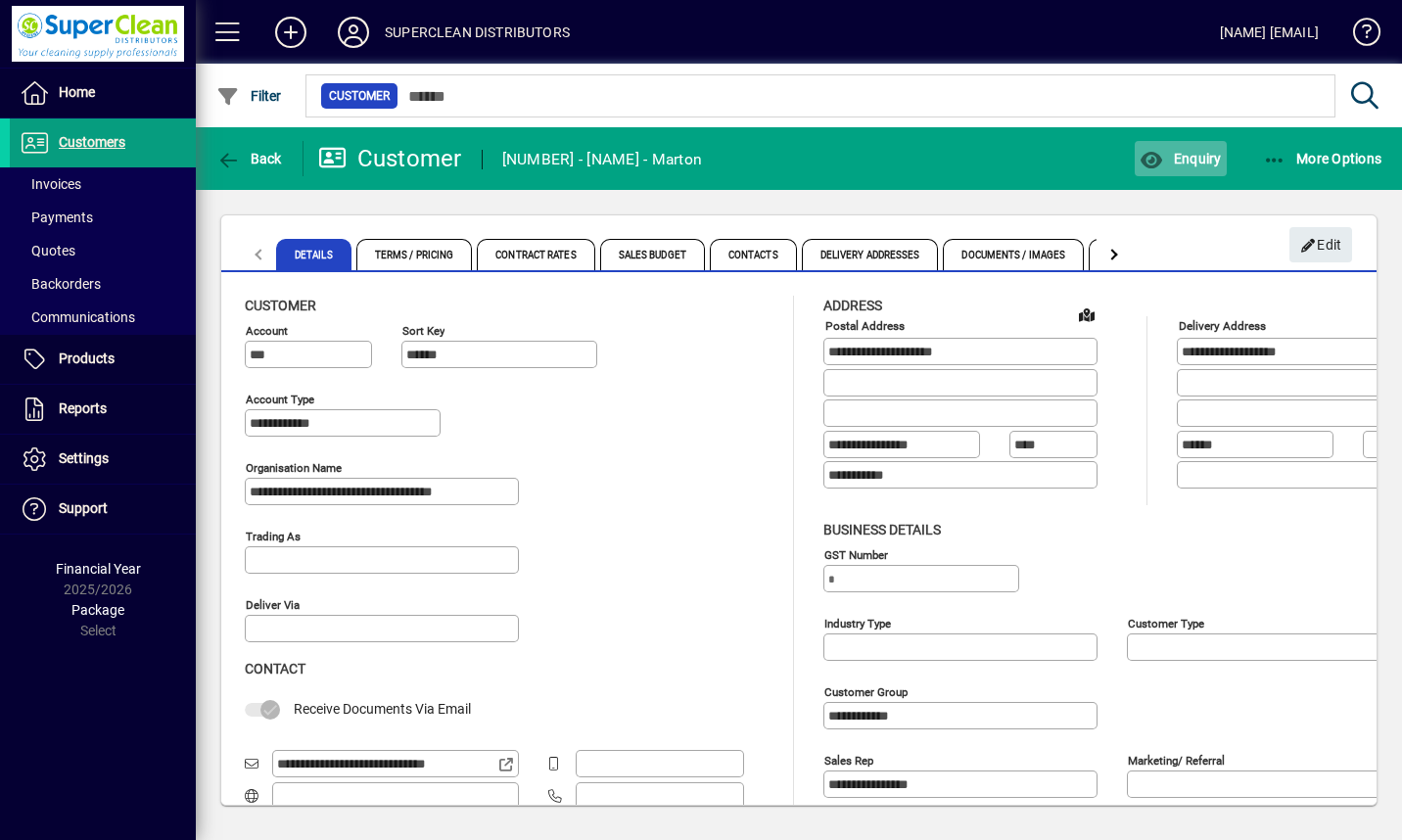 click on "Enquiry" 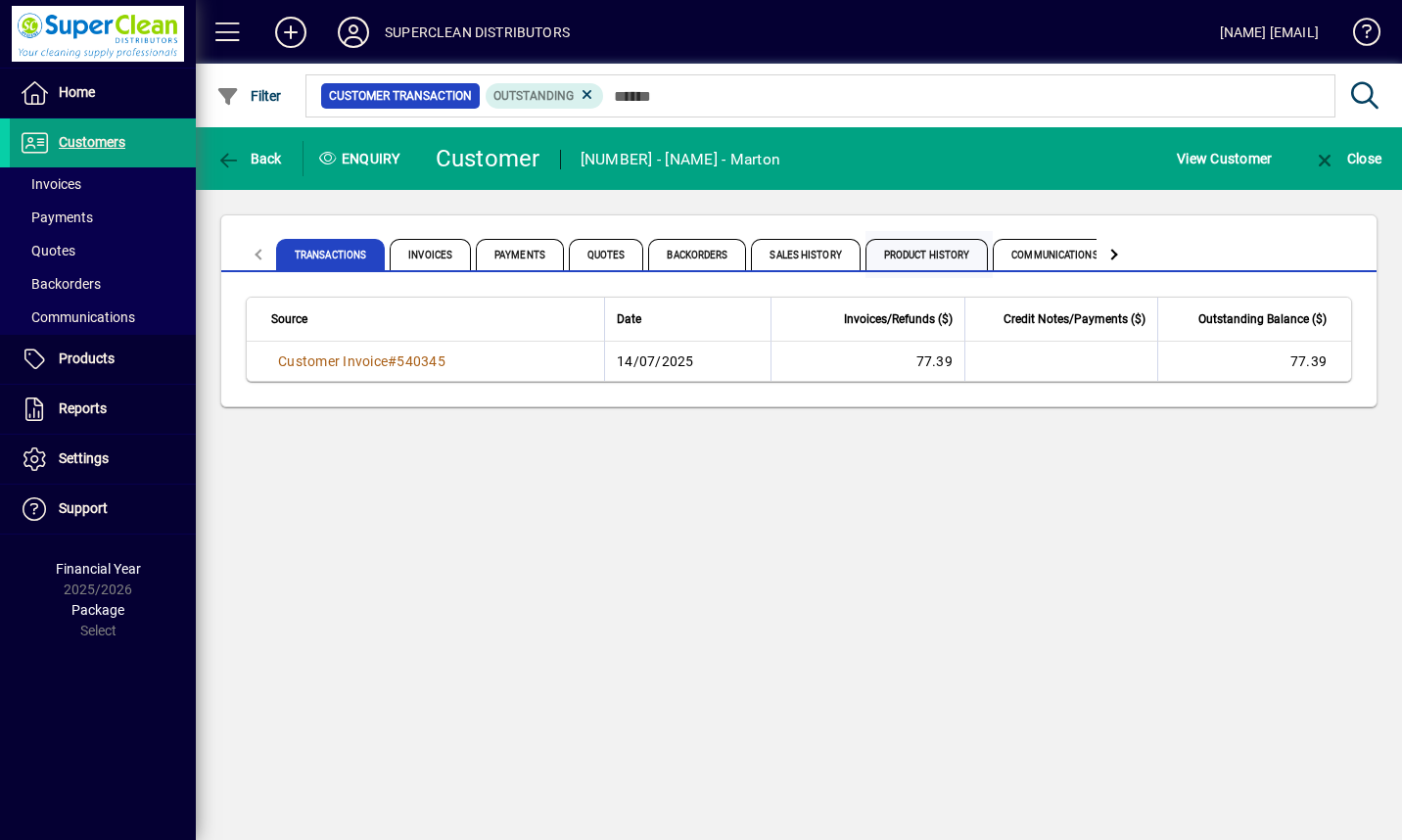 click on "Product History" at bounding box center (927, 255) 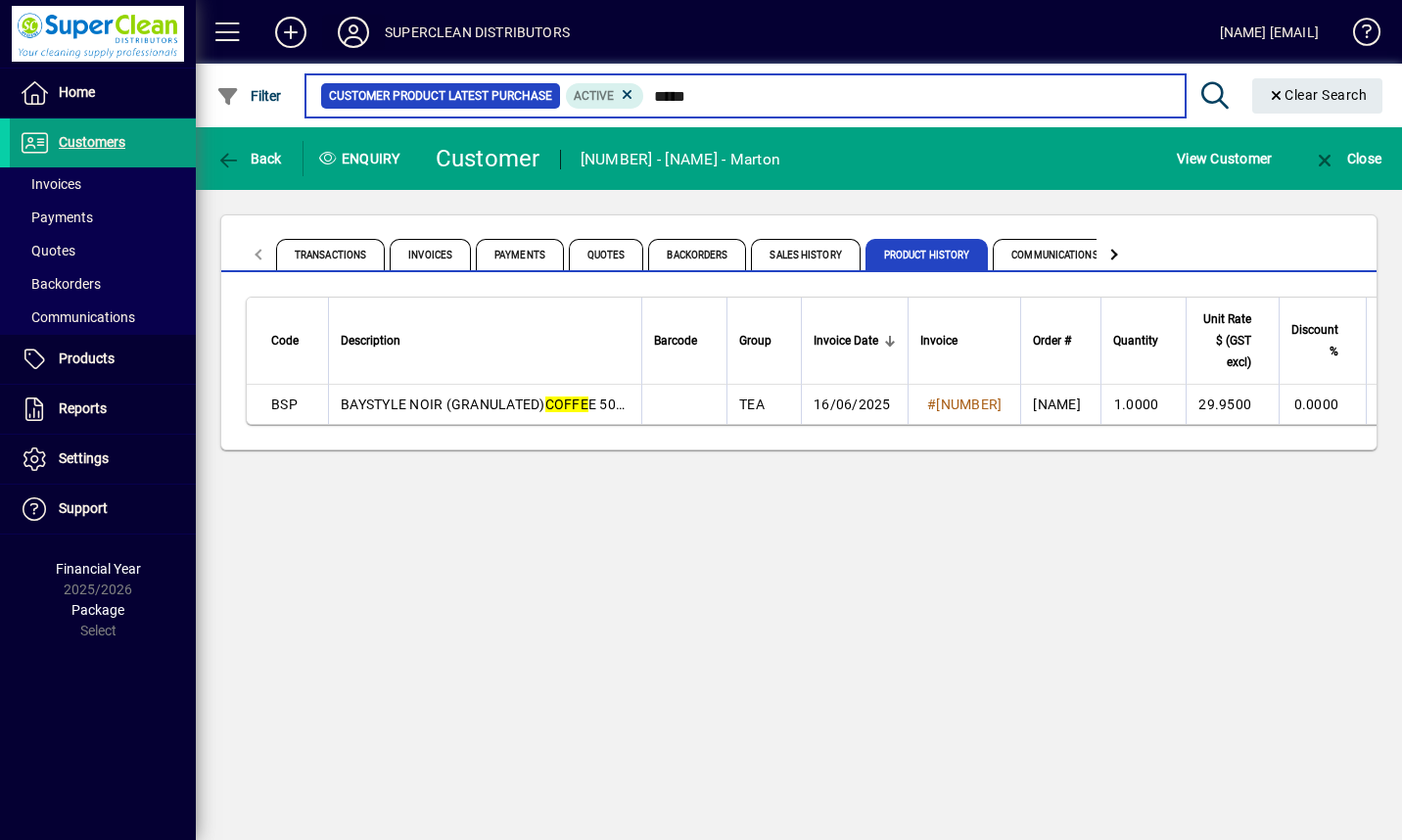 type on "*****" 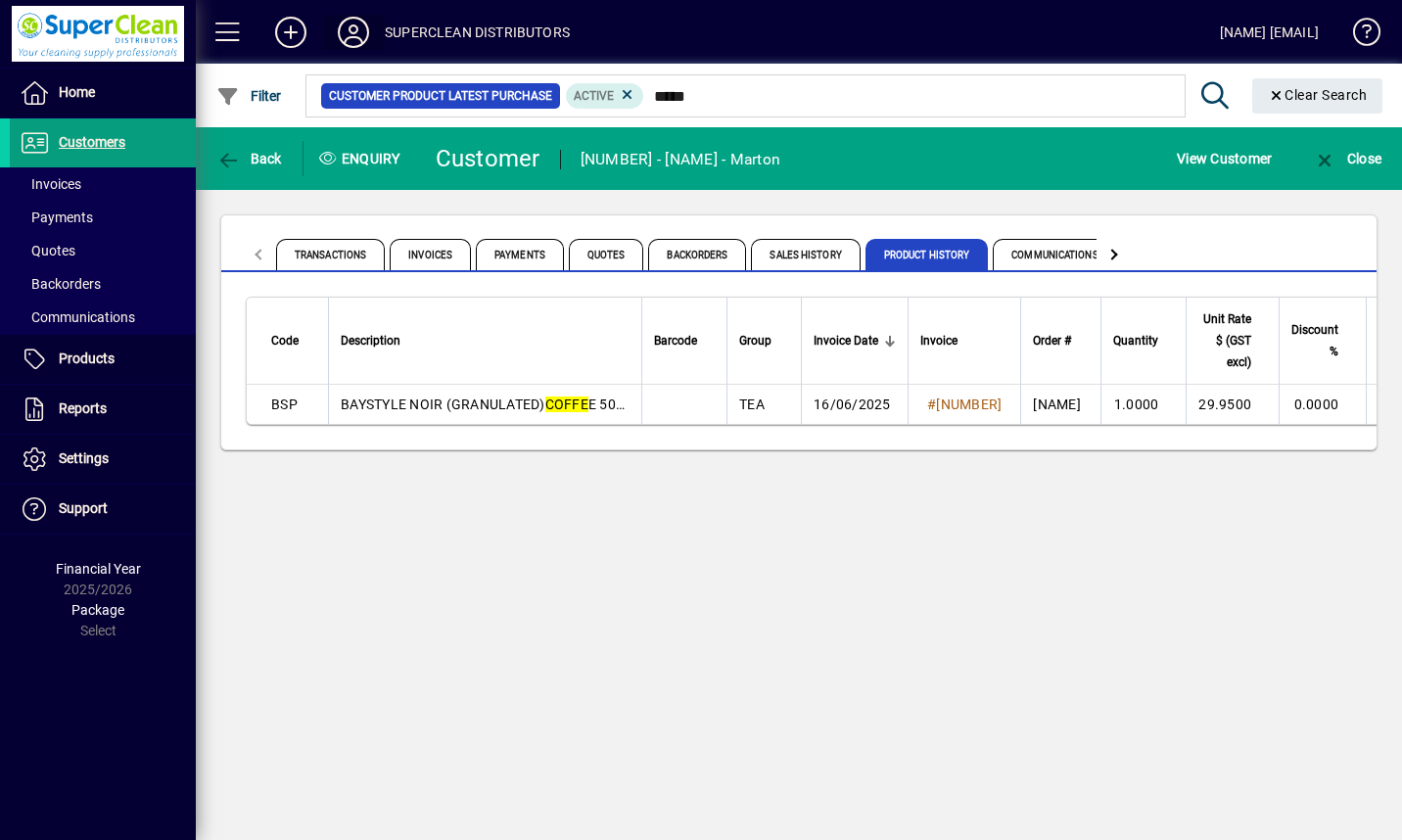 click 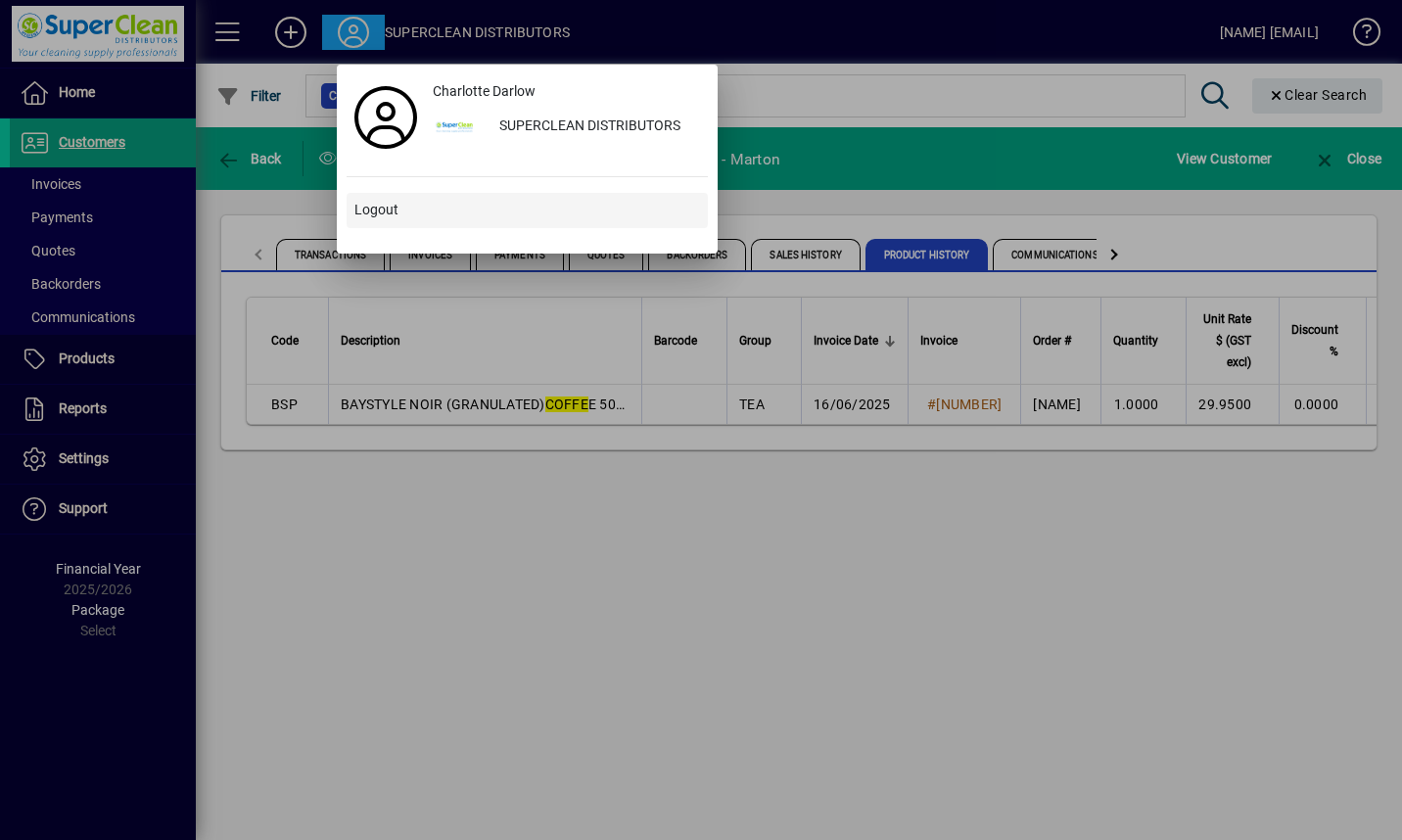 click on "Logout" at bounding box center [376, 210] 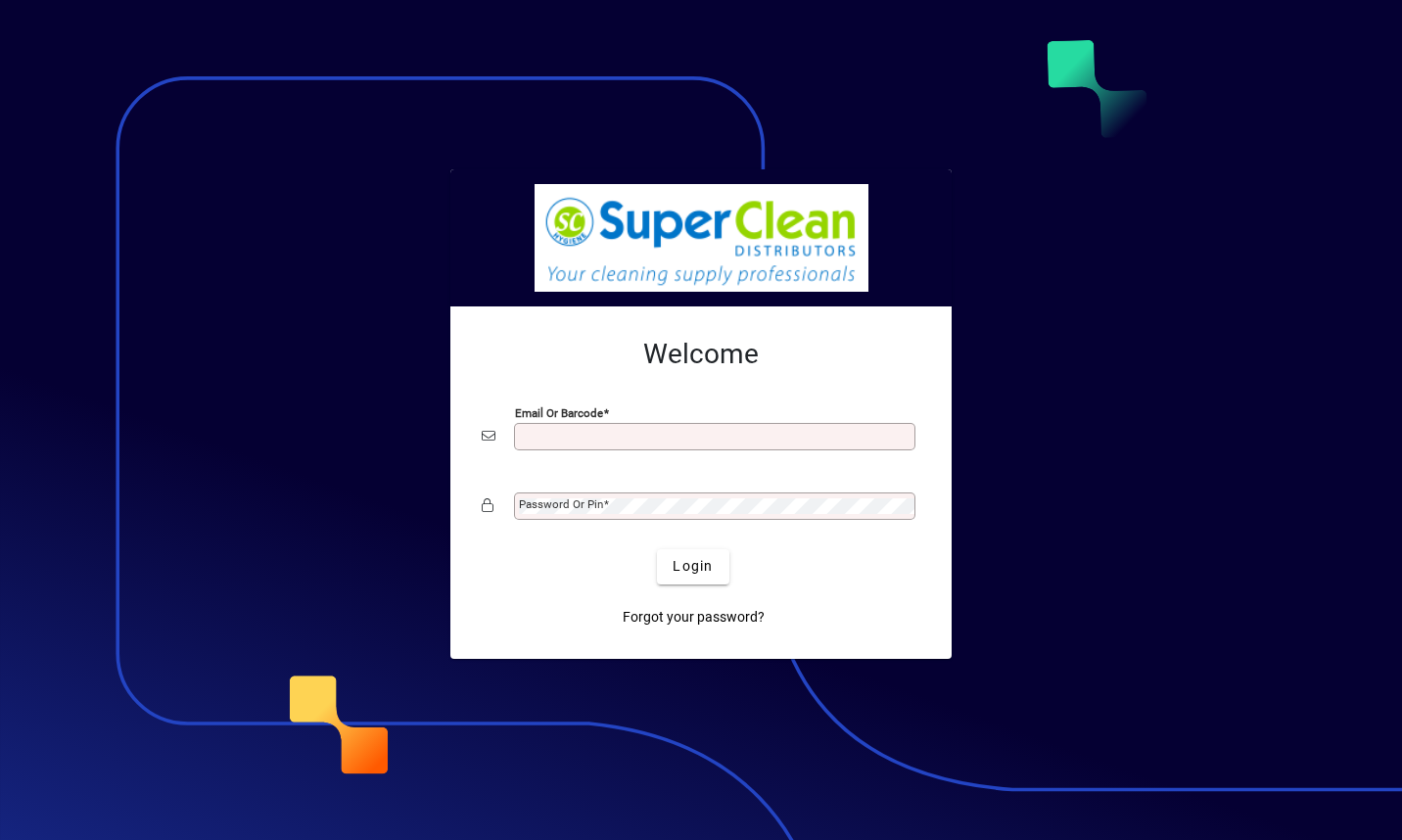 scroll, scrollTop: 0, scrollLeft: 0, axis: both 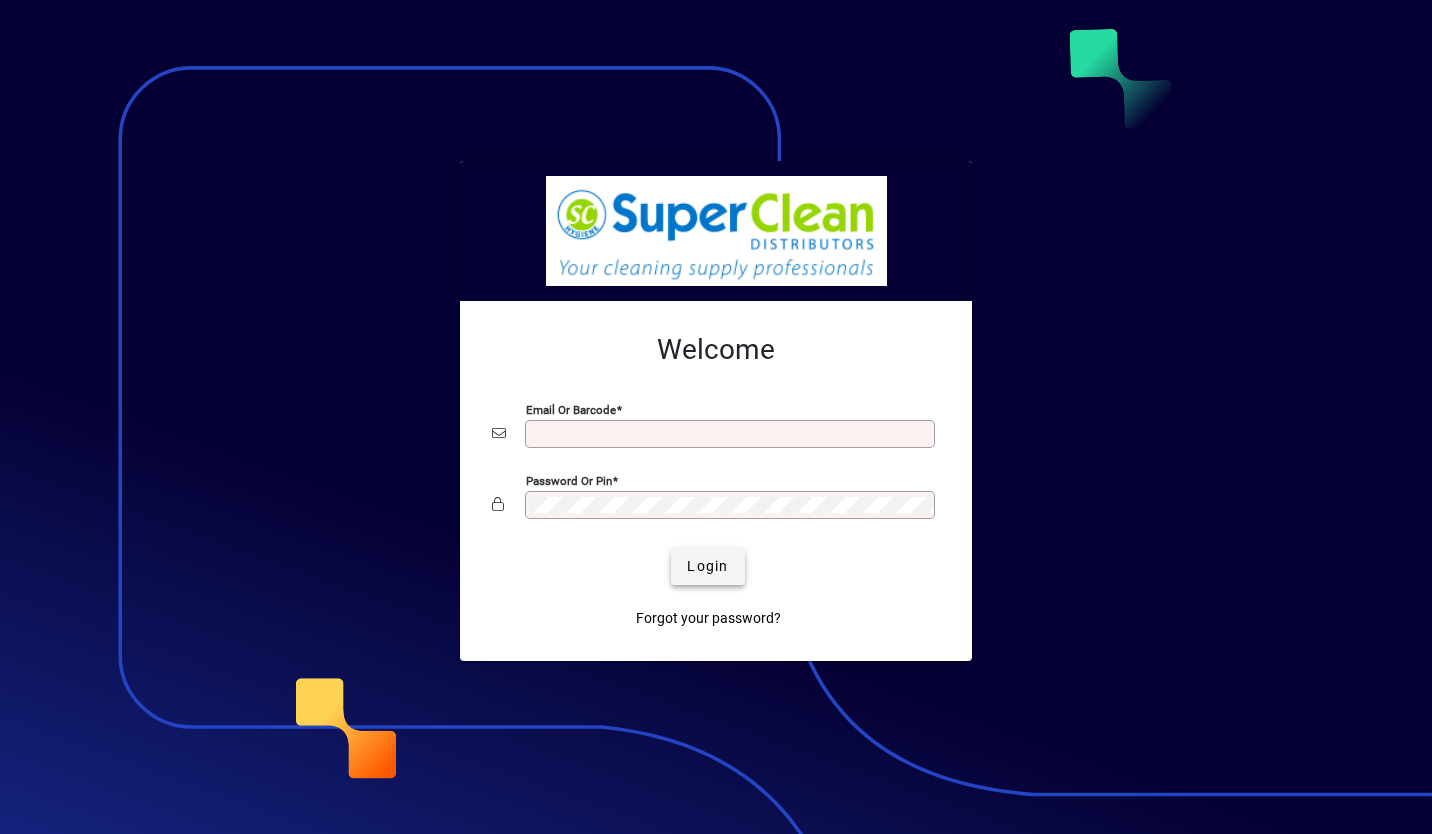 type on "**********" 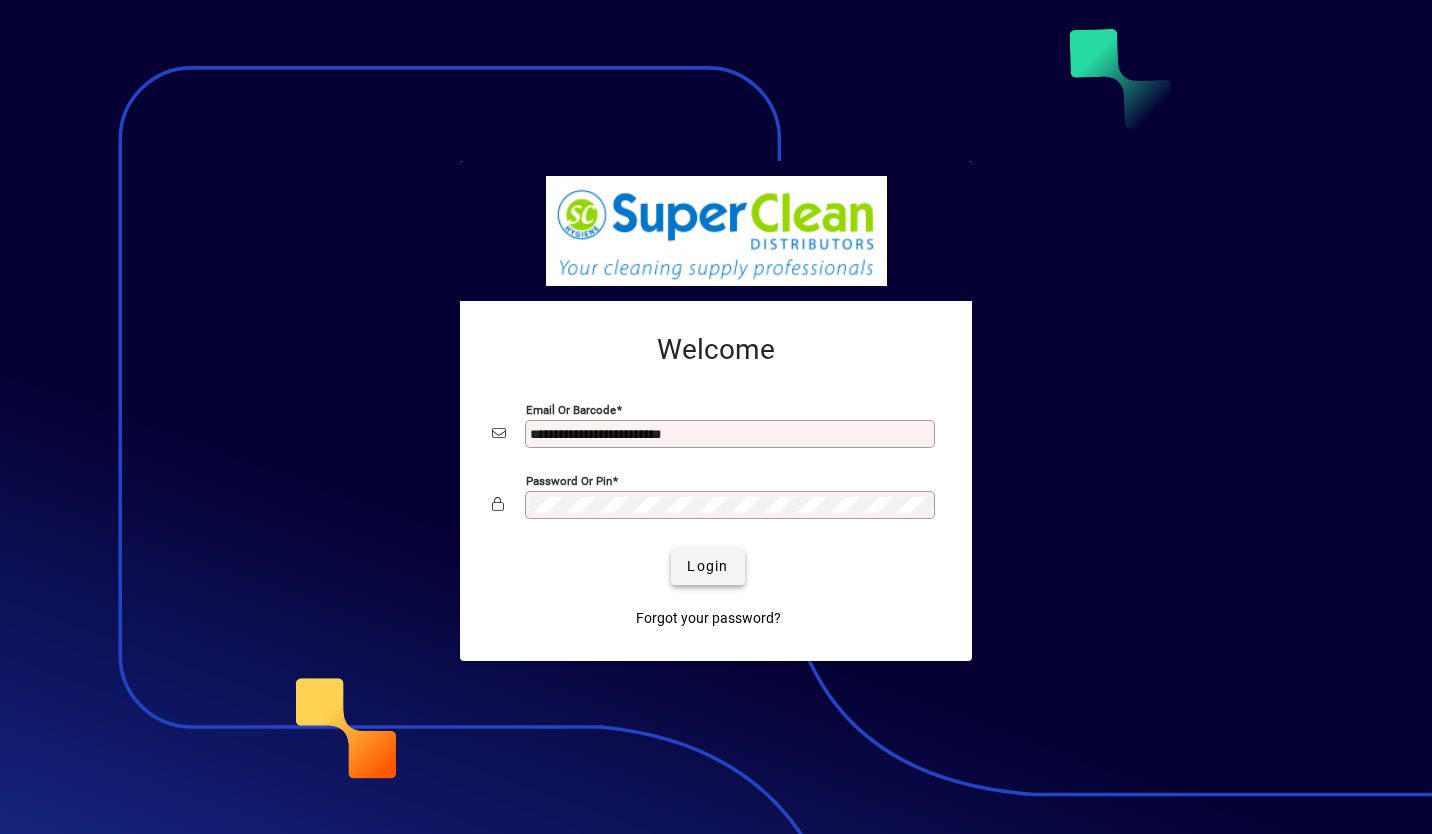 click 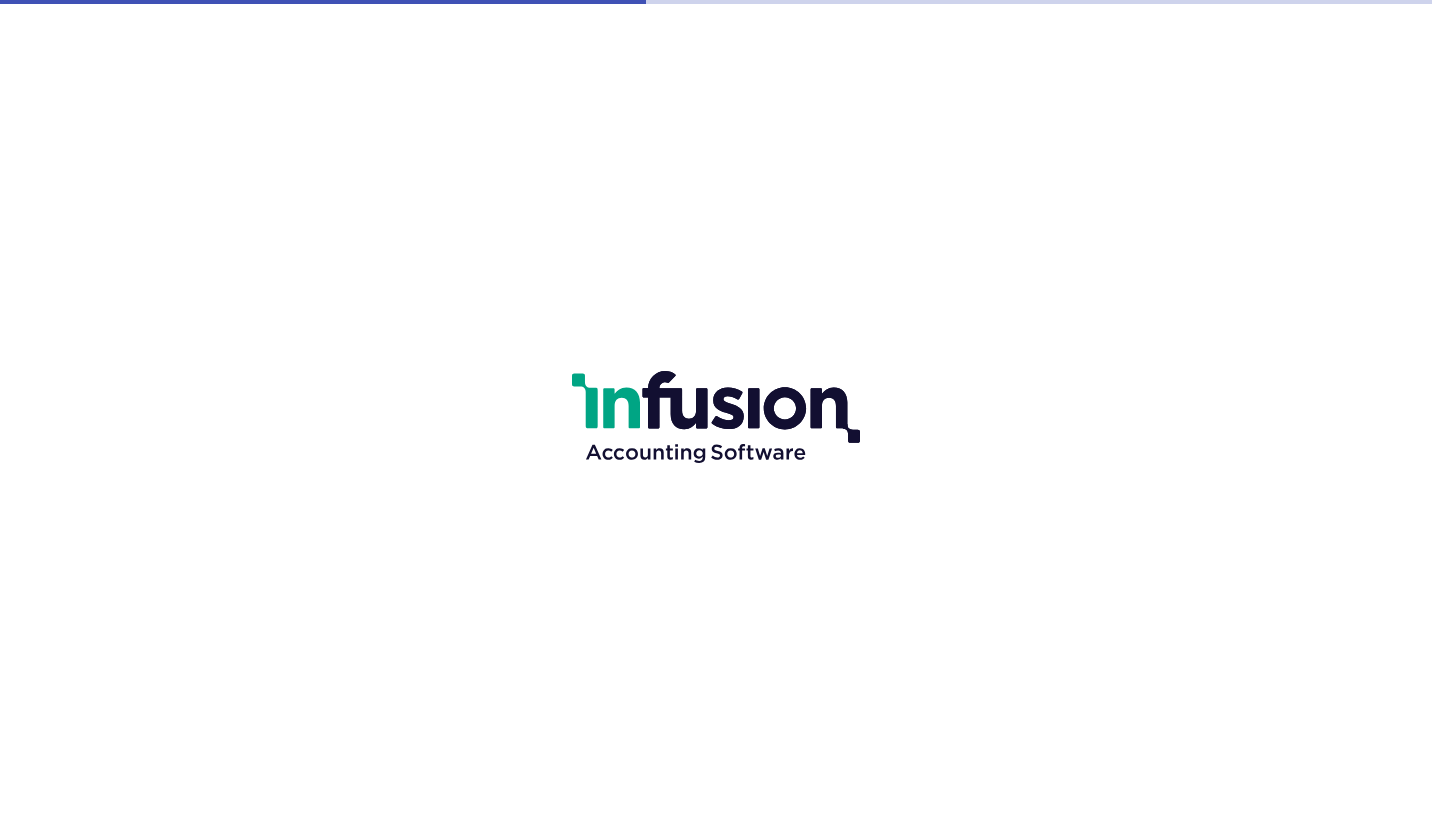 scroll, scrollTop: 0, scrollLeft: 0, axis: both 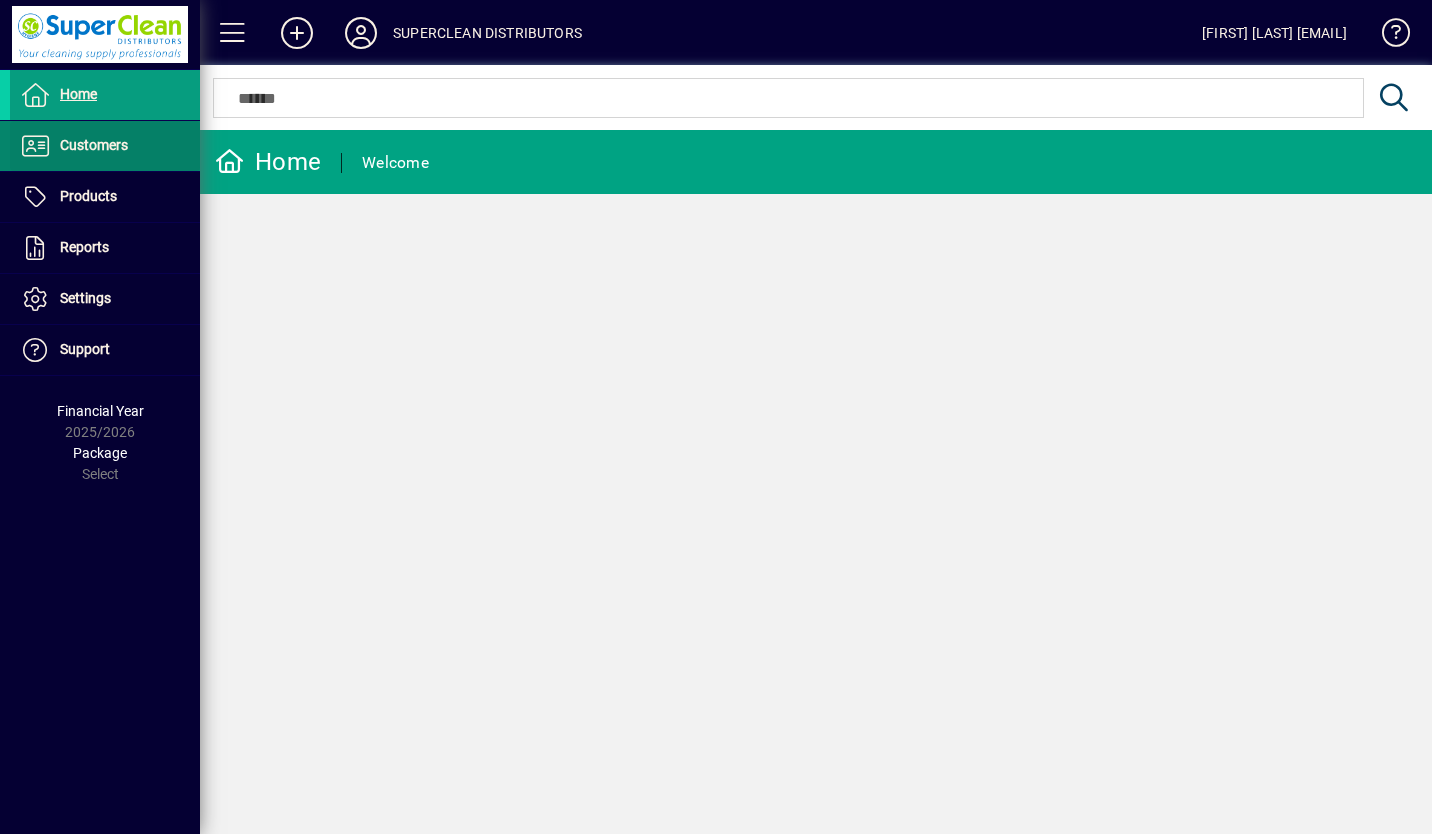 click on "Customers" at bounding box center [69, 146] 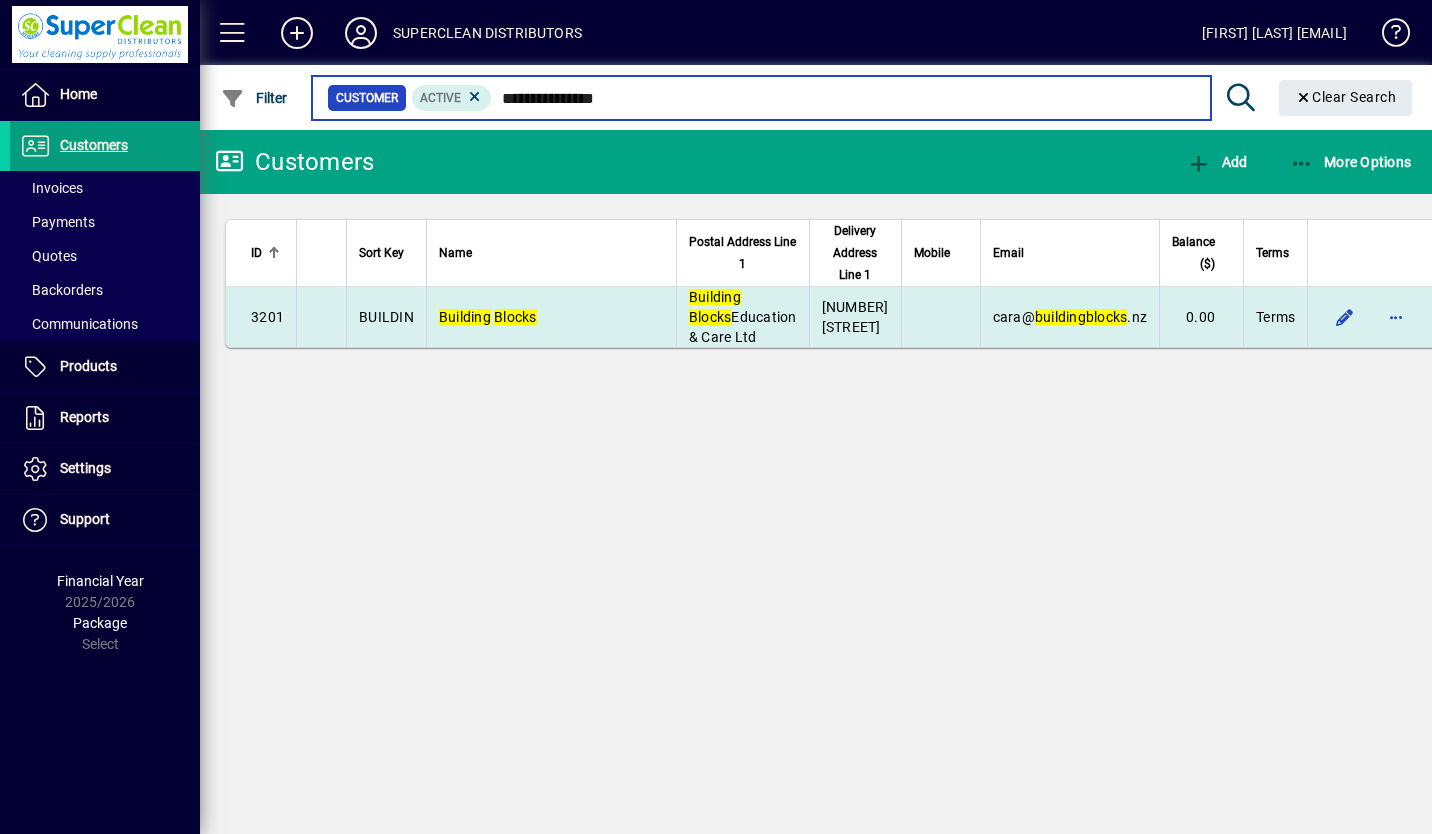 type on "**********" 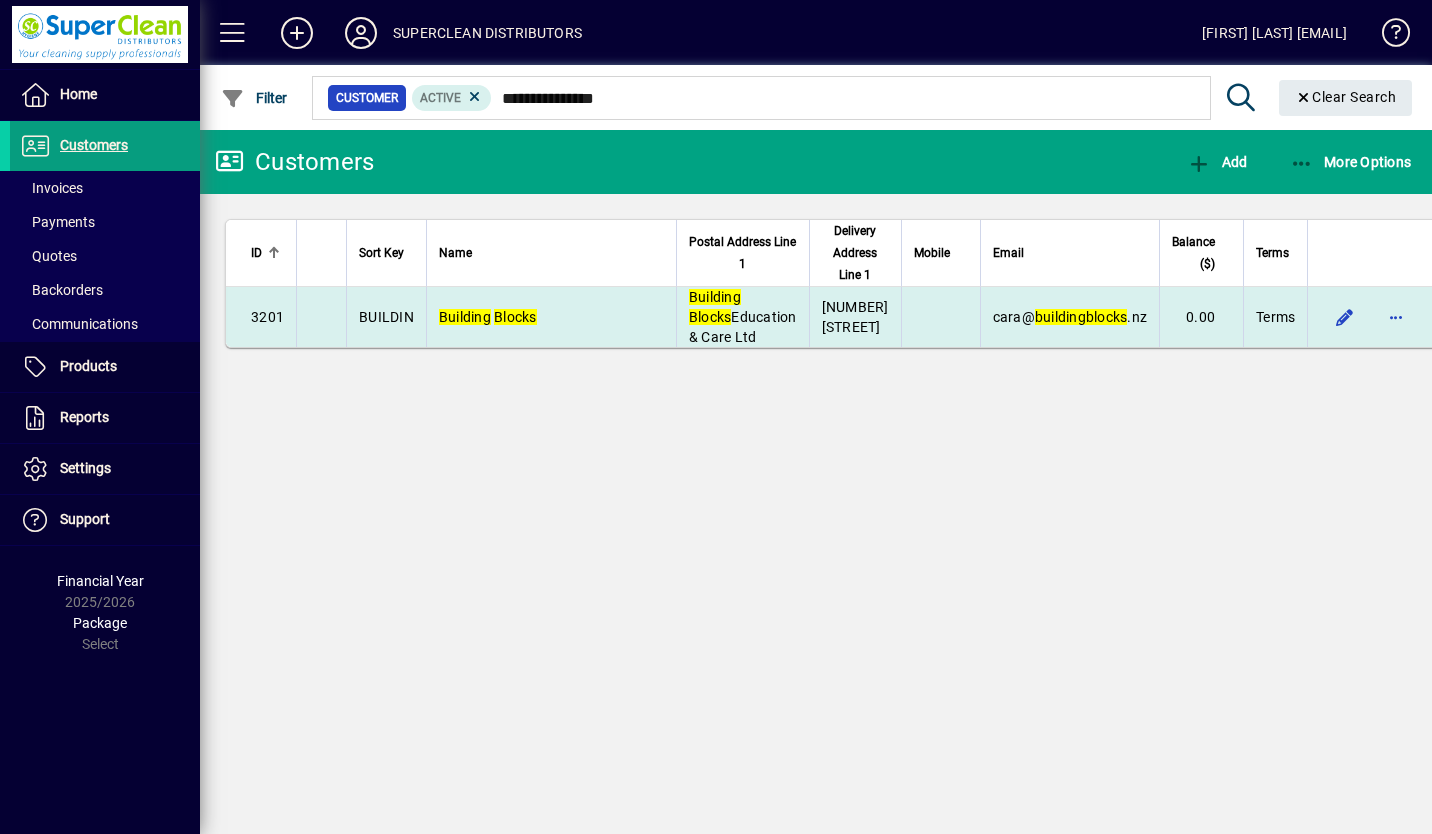 click on "Building   Blocks" at bounding box center [551, 317] 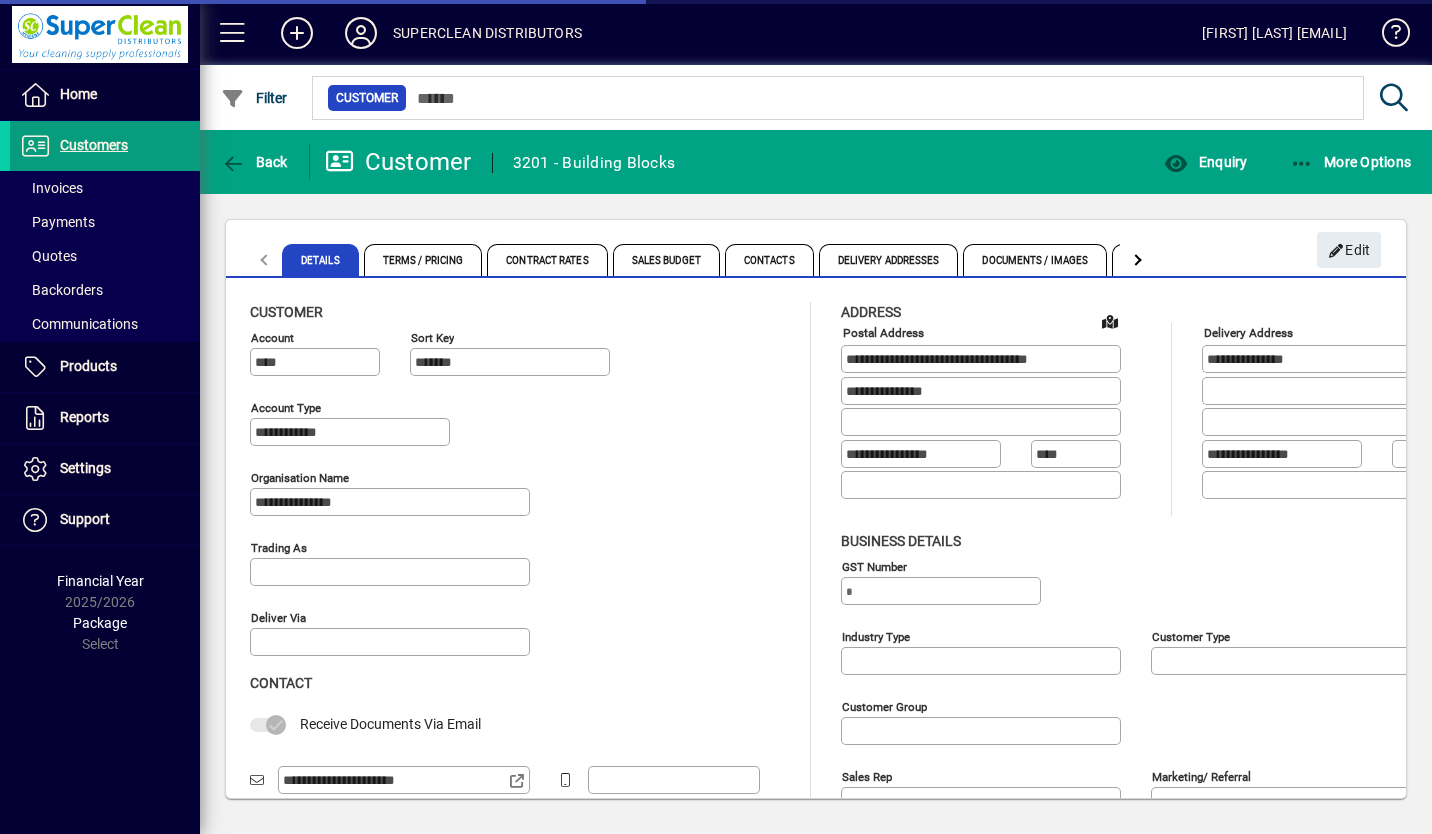 type on "**********" 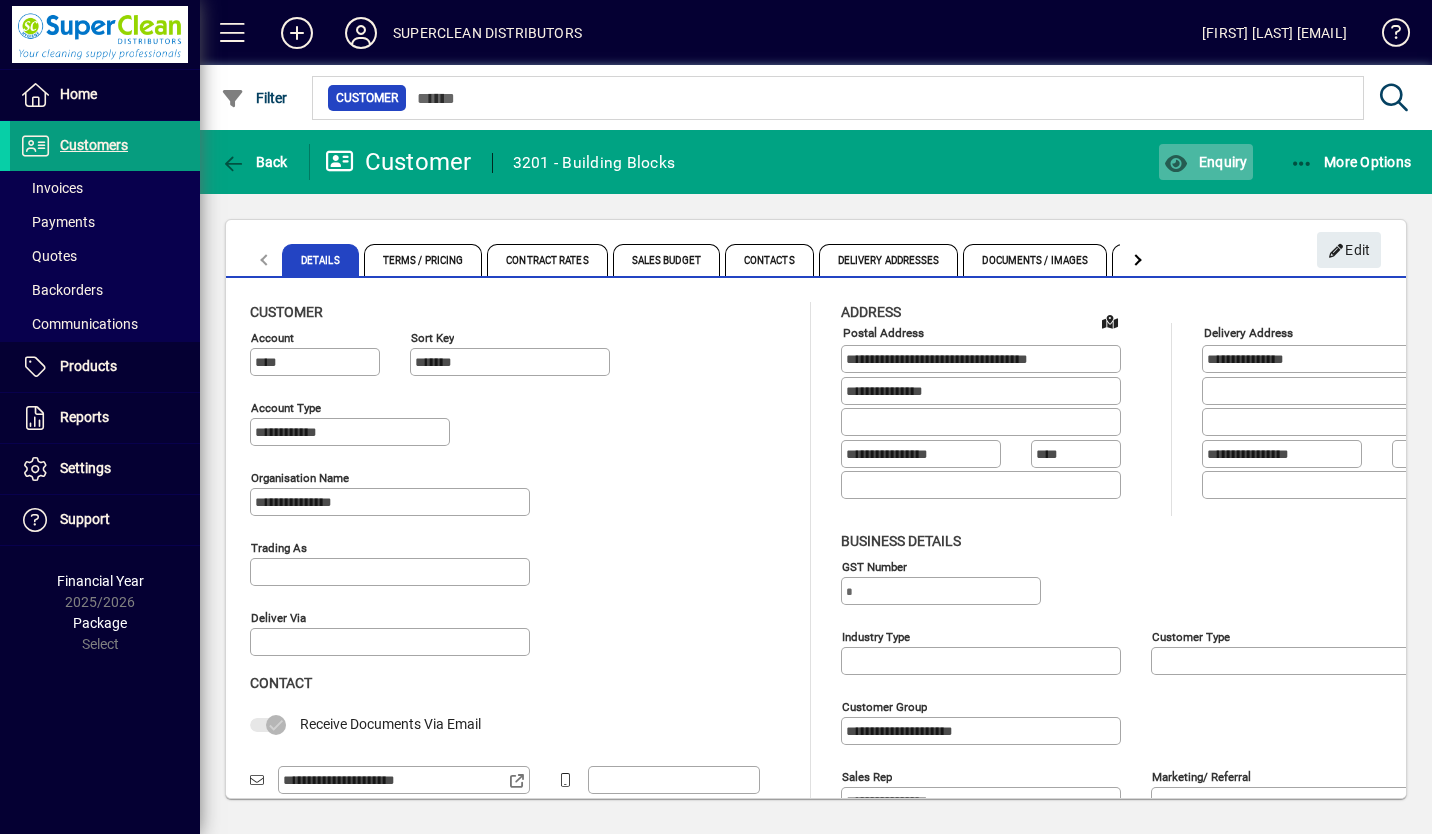 click on "Enquiry" 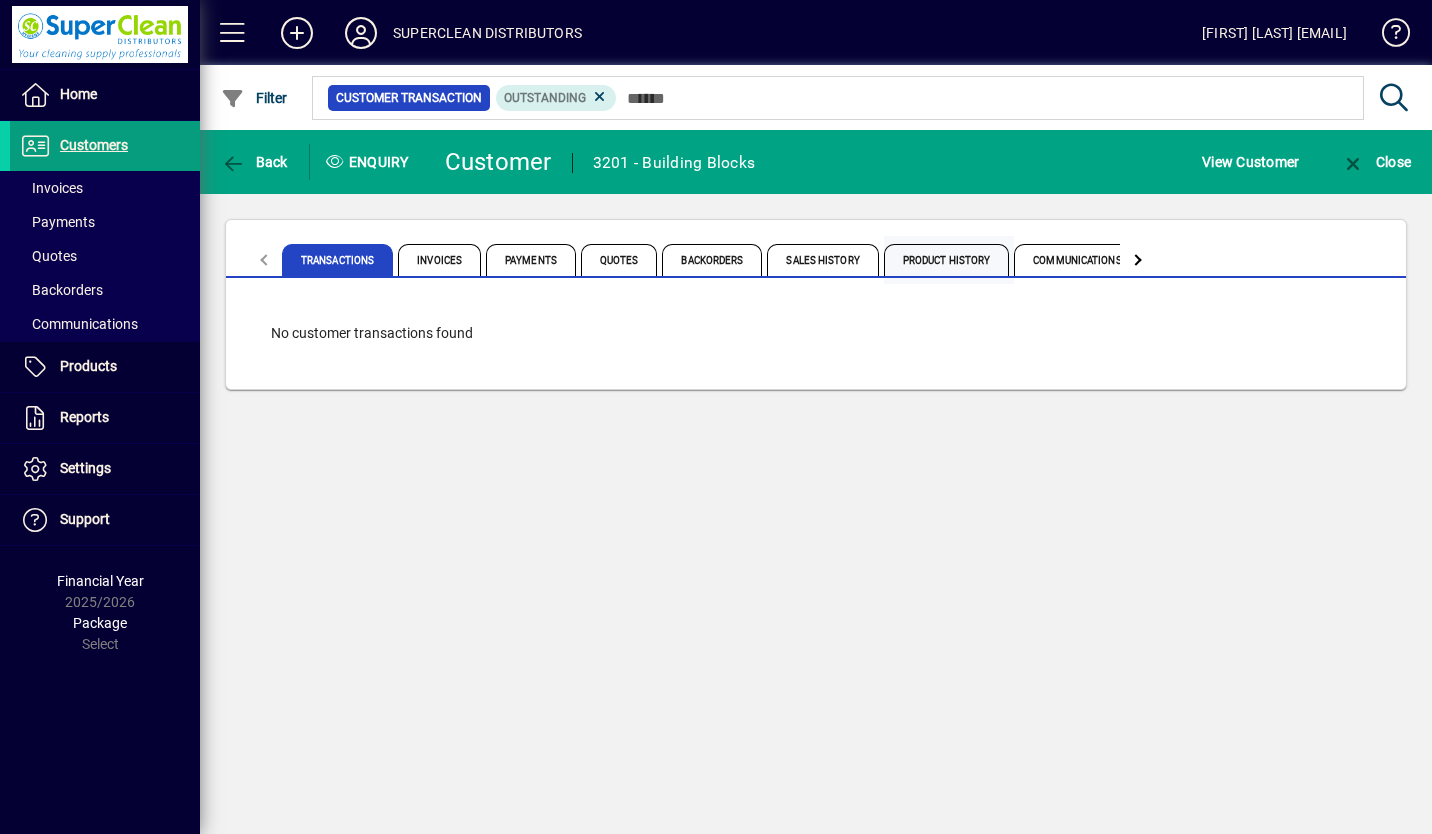click on "Product History" at bounding box center [947, 260] 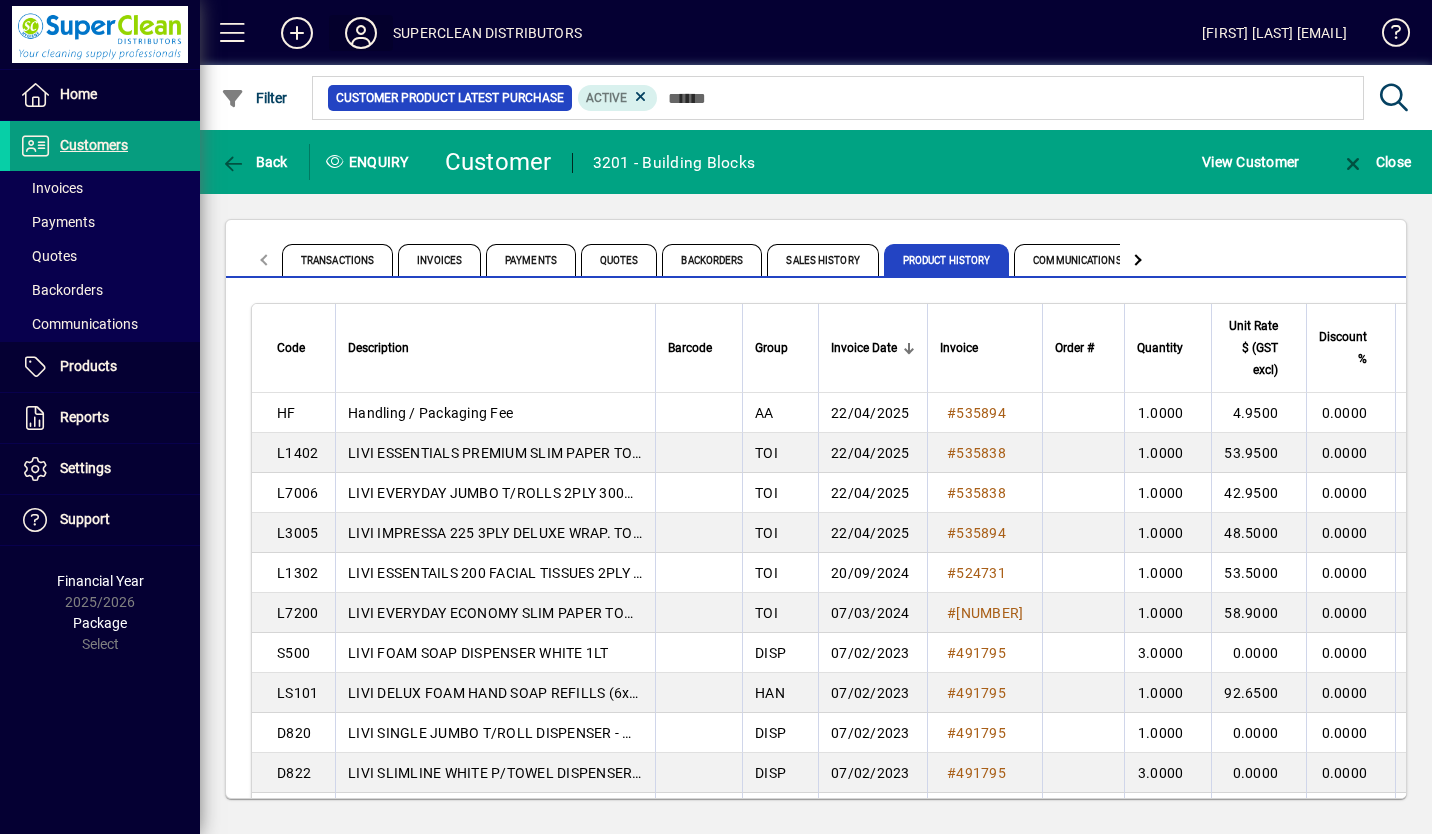 click 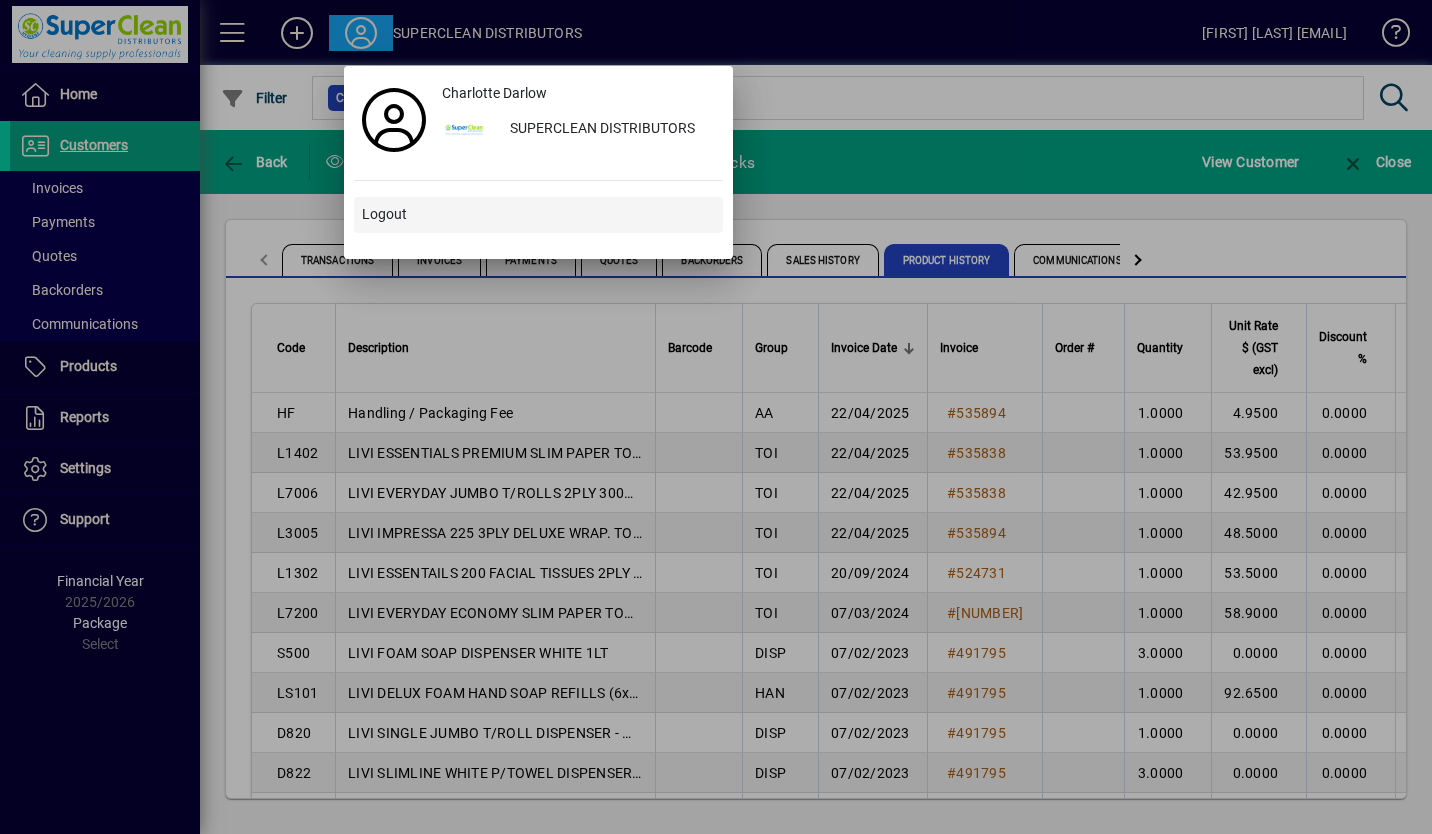 click on "Logout" at bounding box center [384, 214] 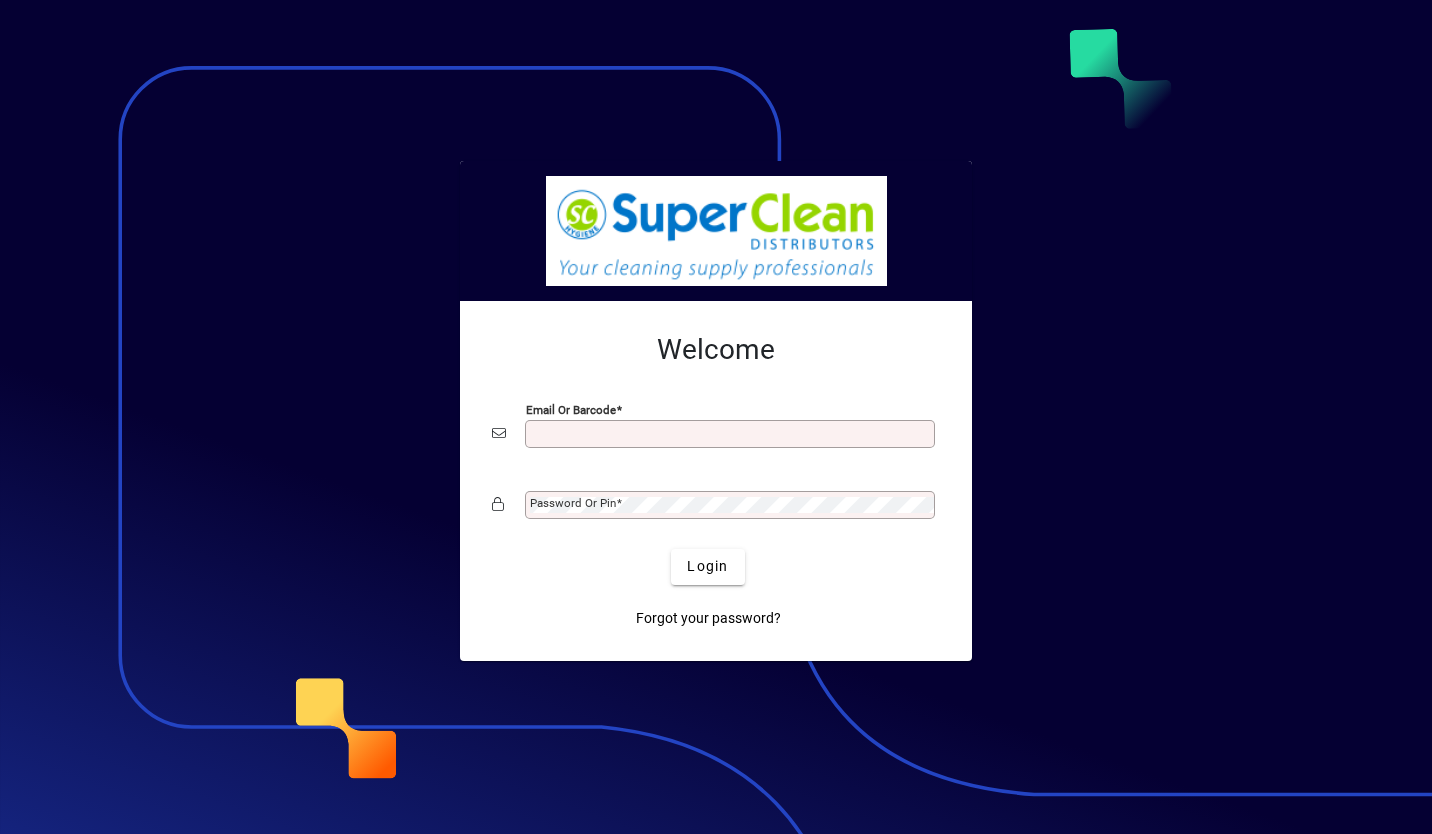 scroll, scrollTop: 0, scrollLeft: 0, axis: both 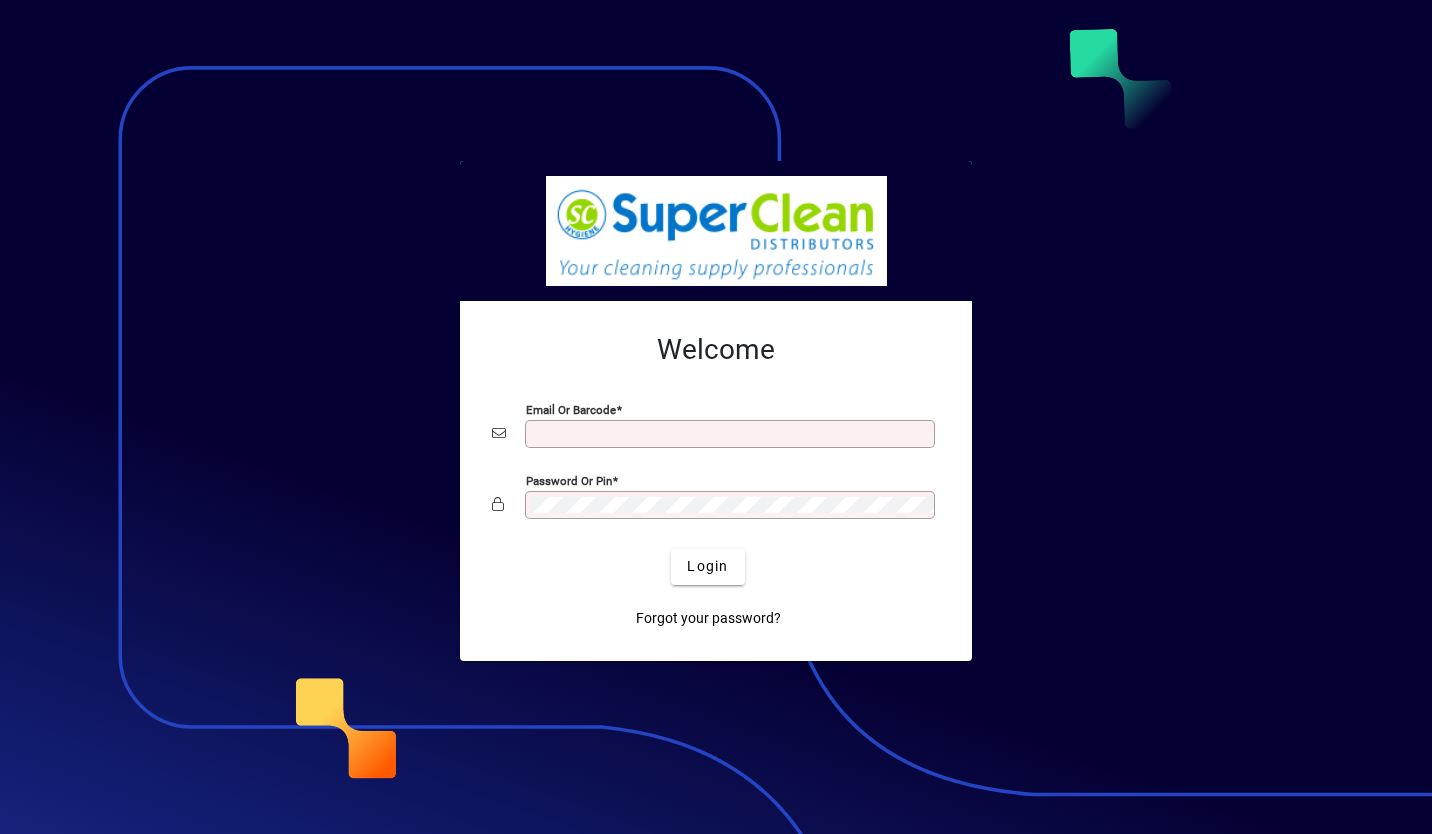 type on "**********" 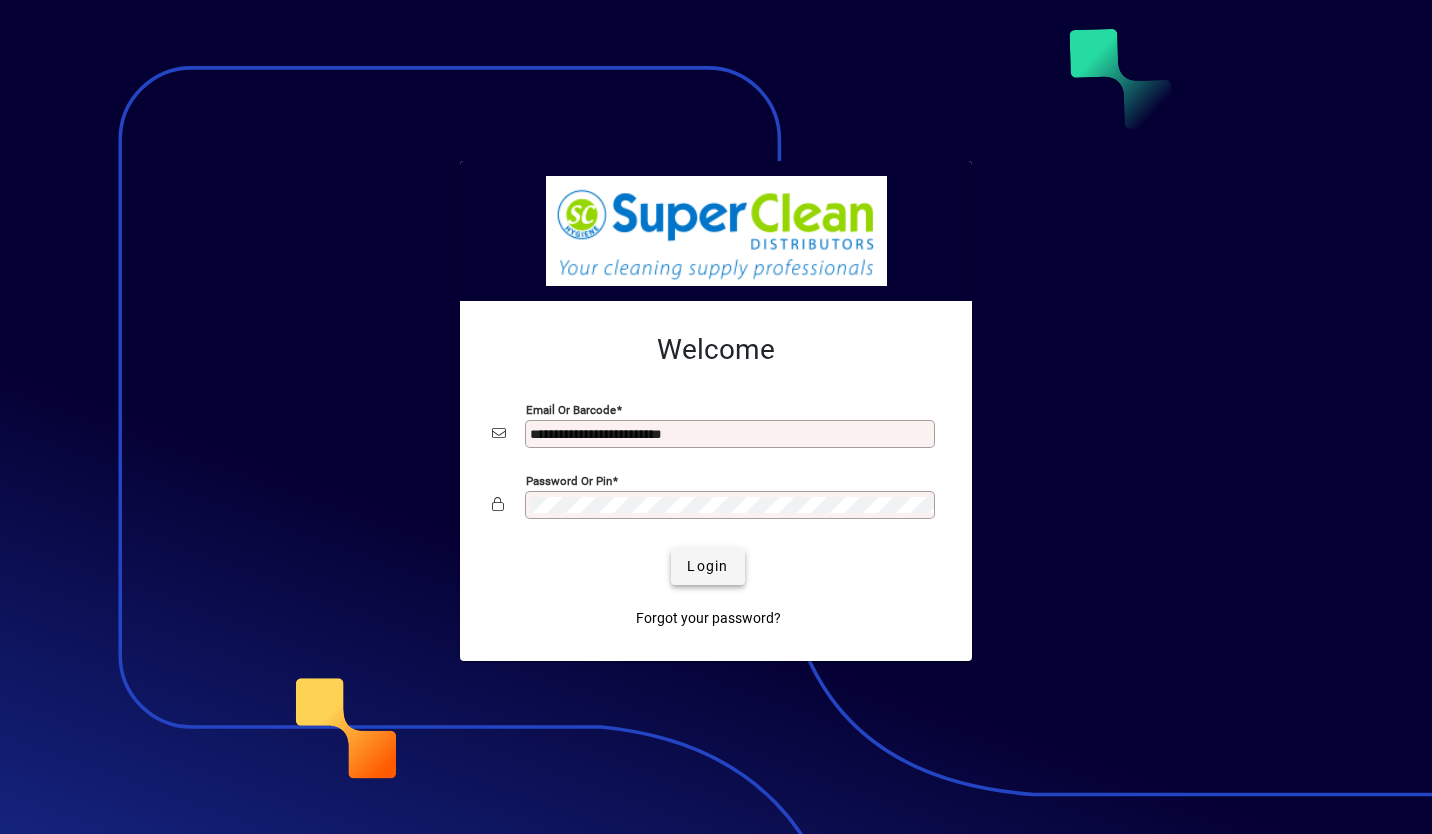 drag, startPoint x: 0, startPoint y: 0, endPoint x: 710, endPoint y: 580, distance: 916.78784 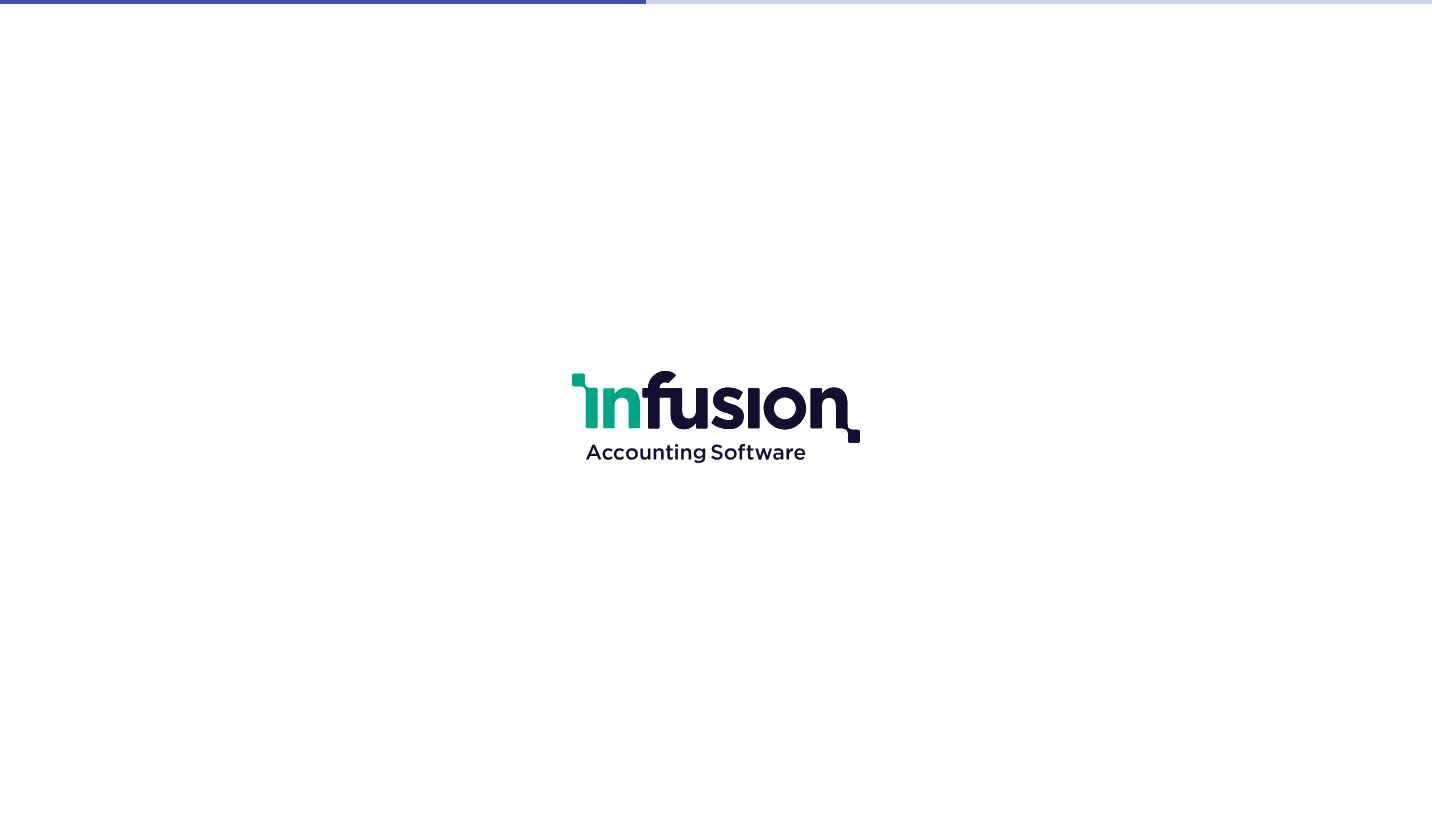 scroll, scrollTop: 0, scrollLeft: 0, axis: both 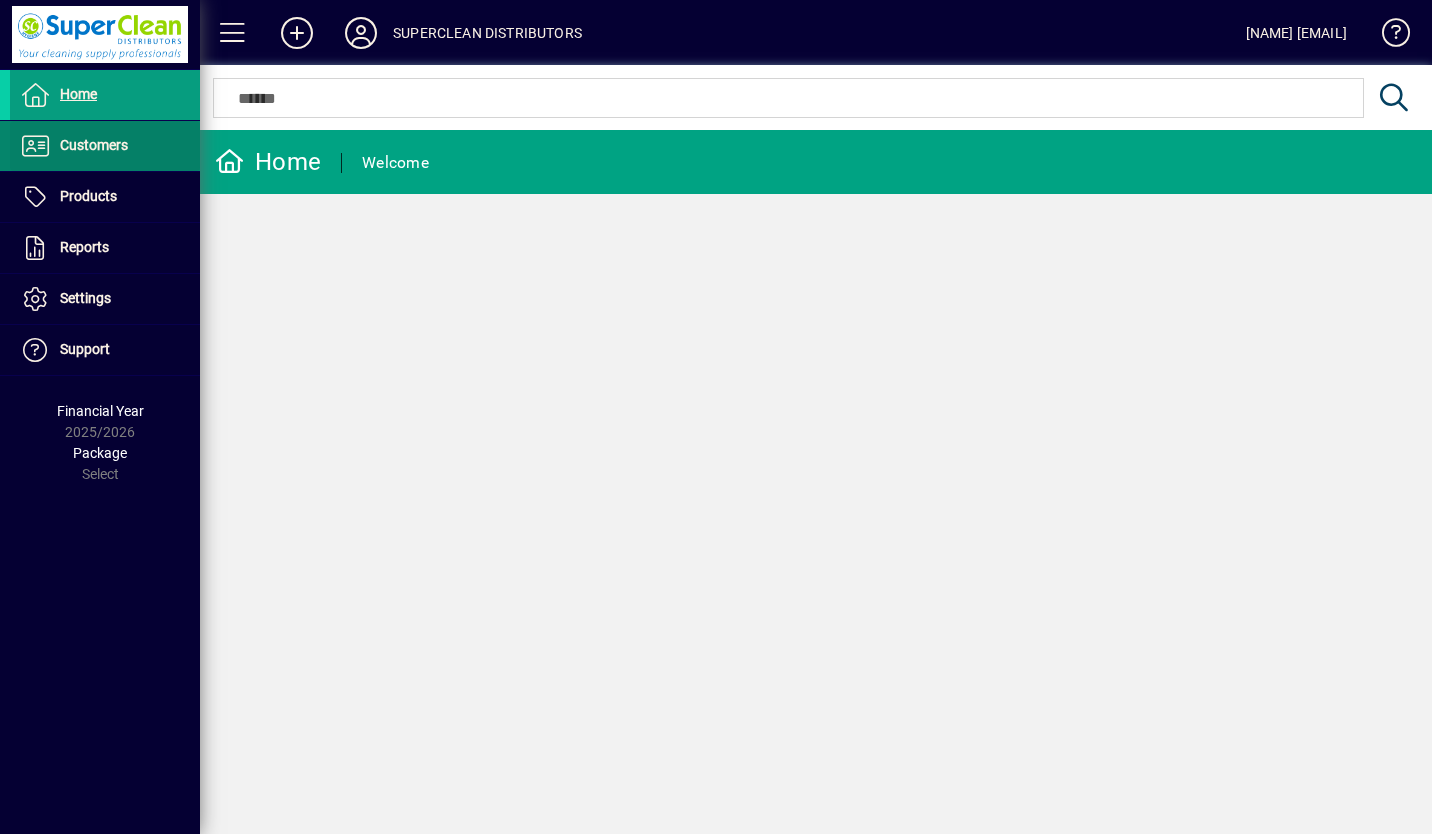 click on "Customers" at bounding box center (94, 145) 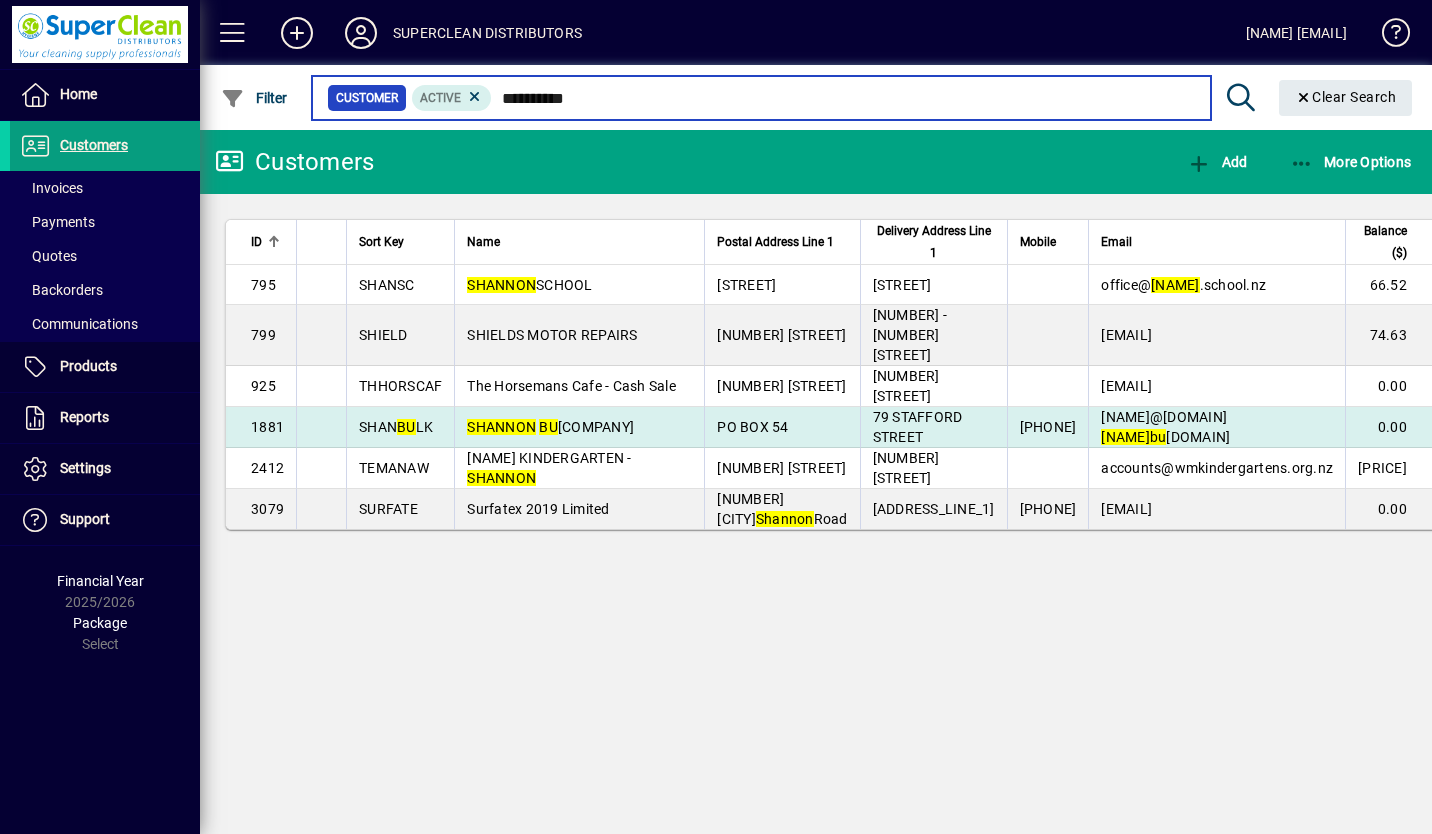 type on "**********" 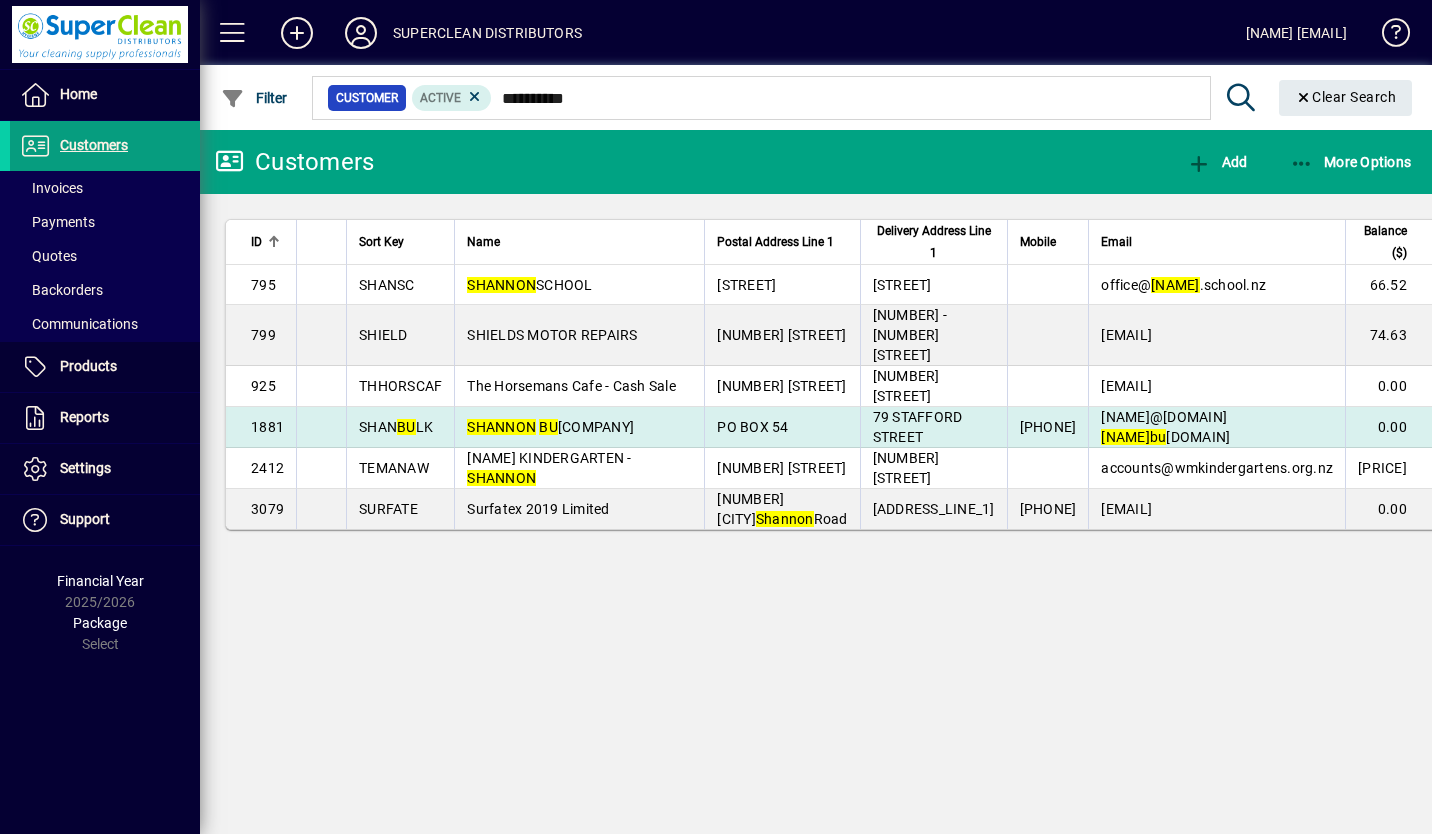 click on "SHANNON   BU LK HAULAGE LIMITED" at bounding box center (550, 427) 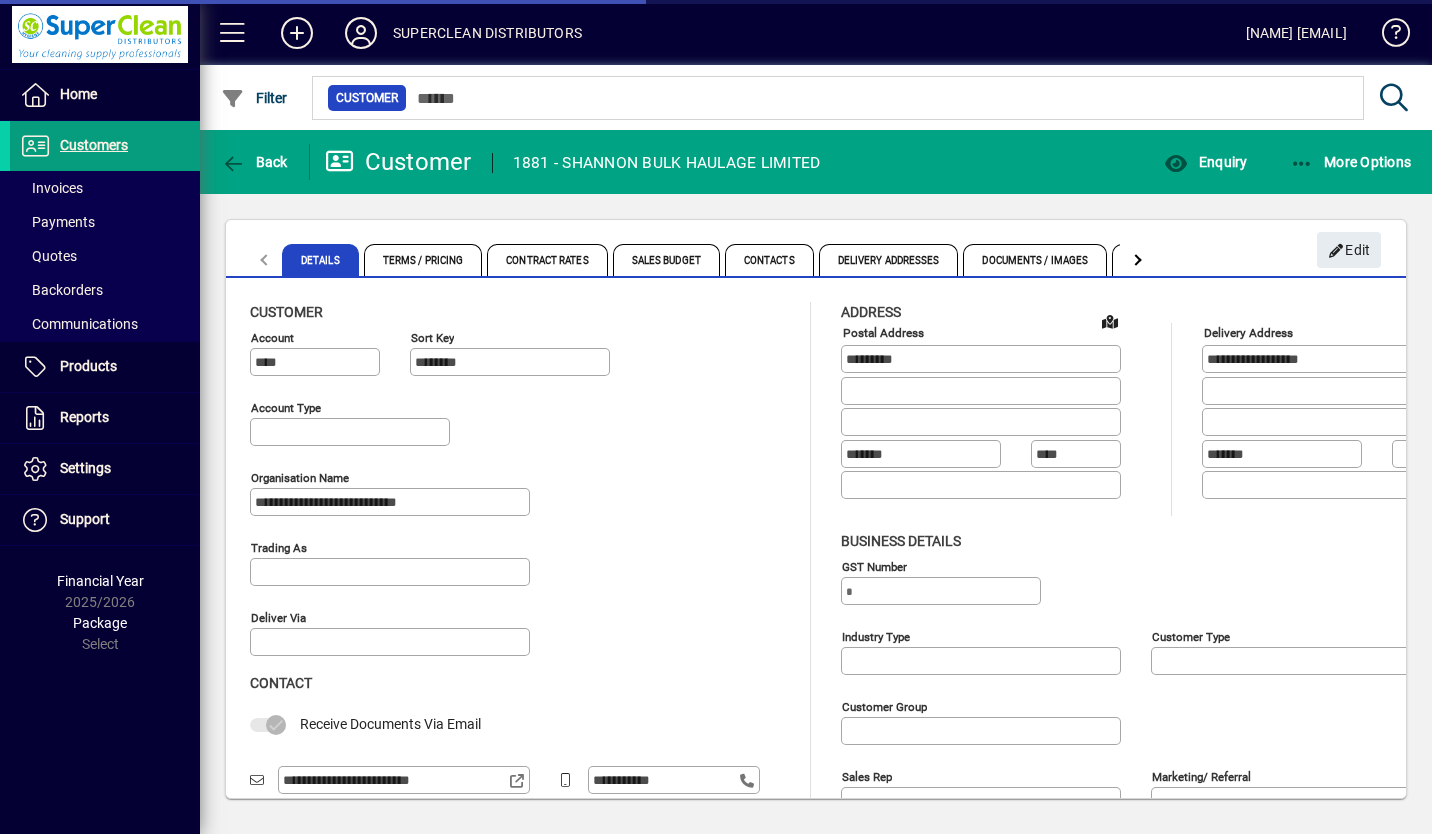 type on "**********" 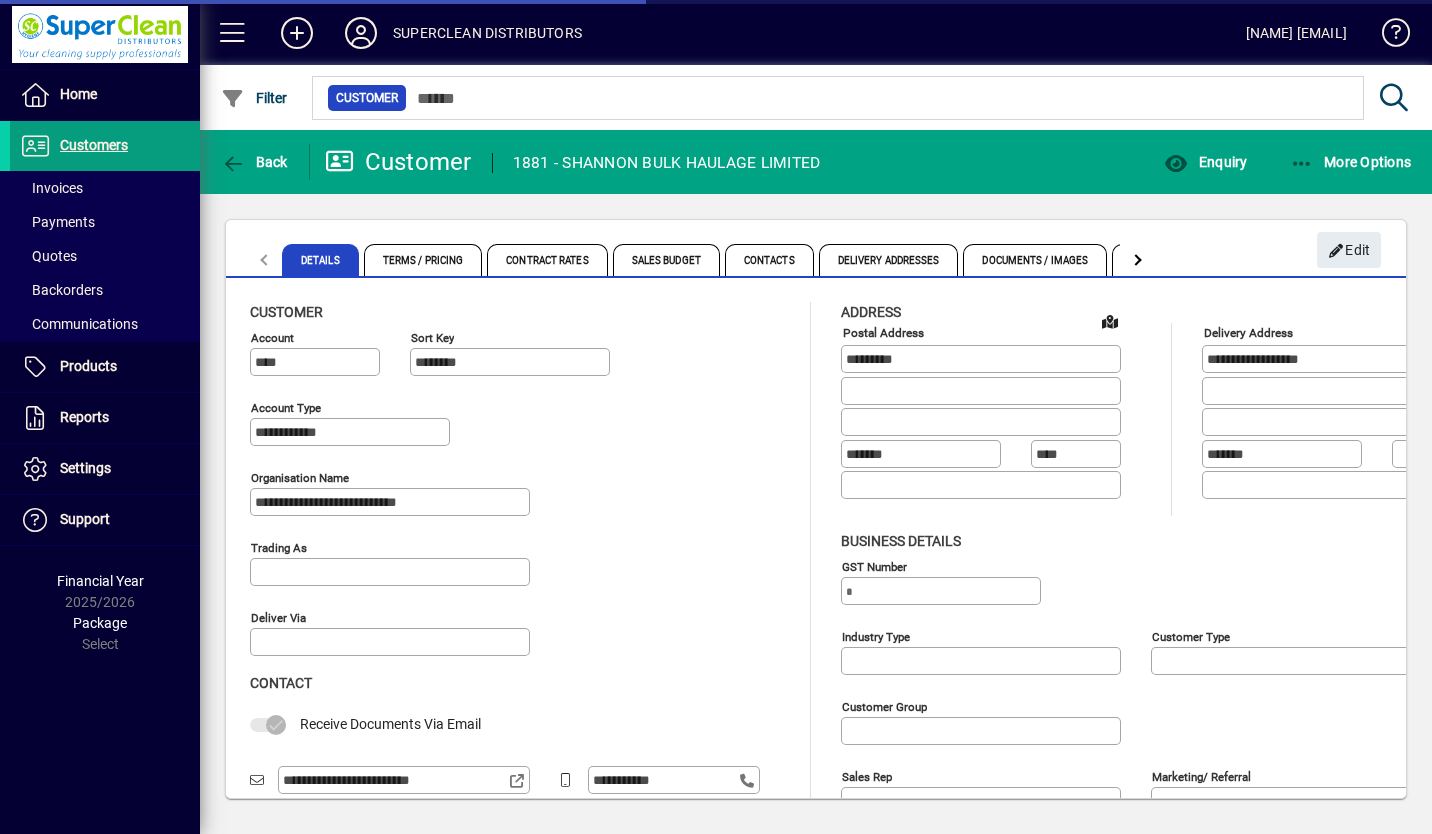 type on "**********" 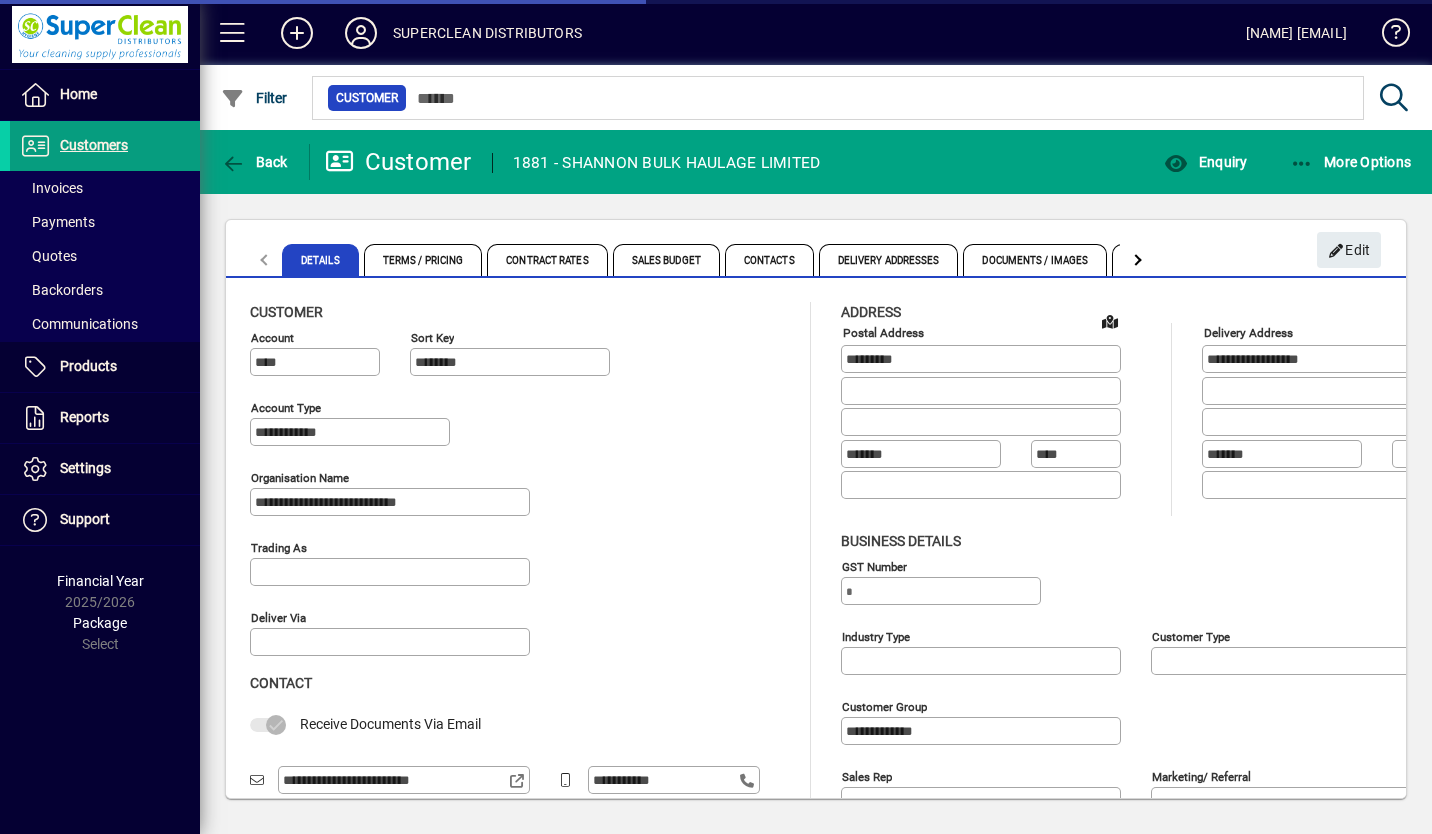 type on "**********" 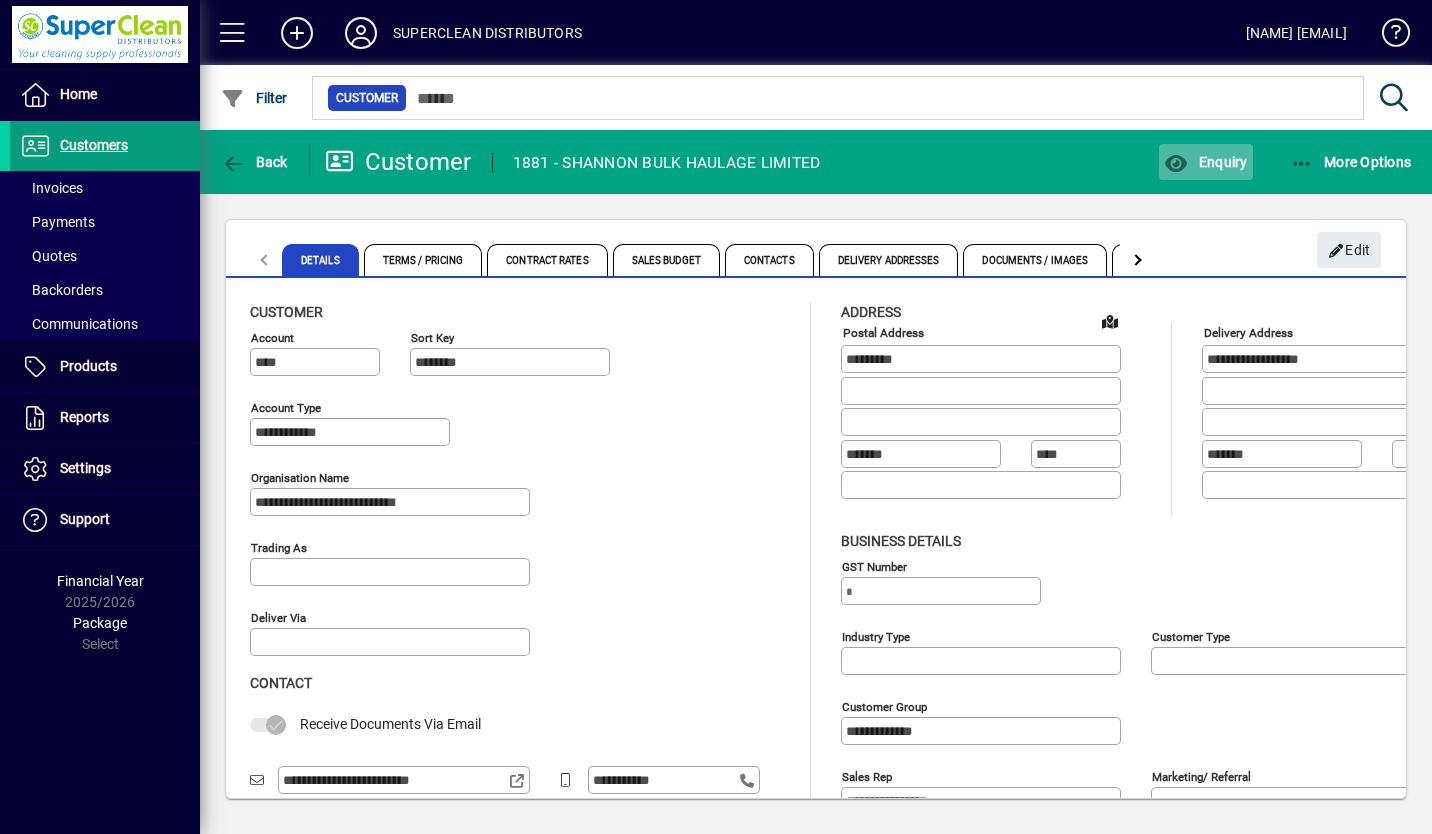 click on "Enquiry" 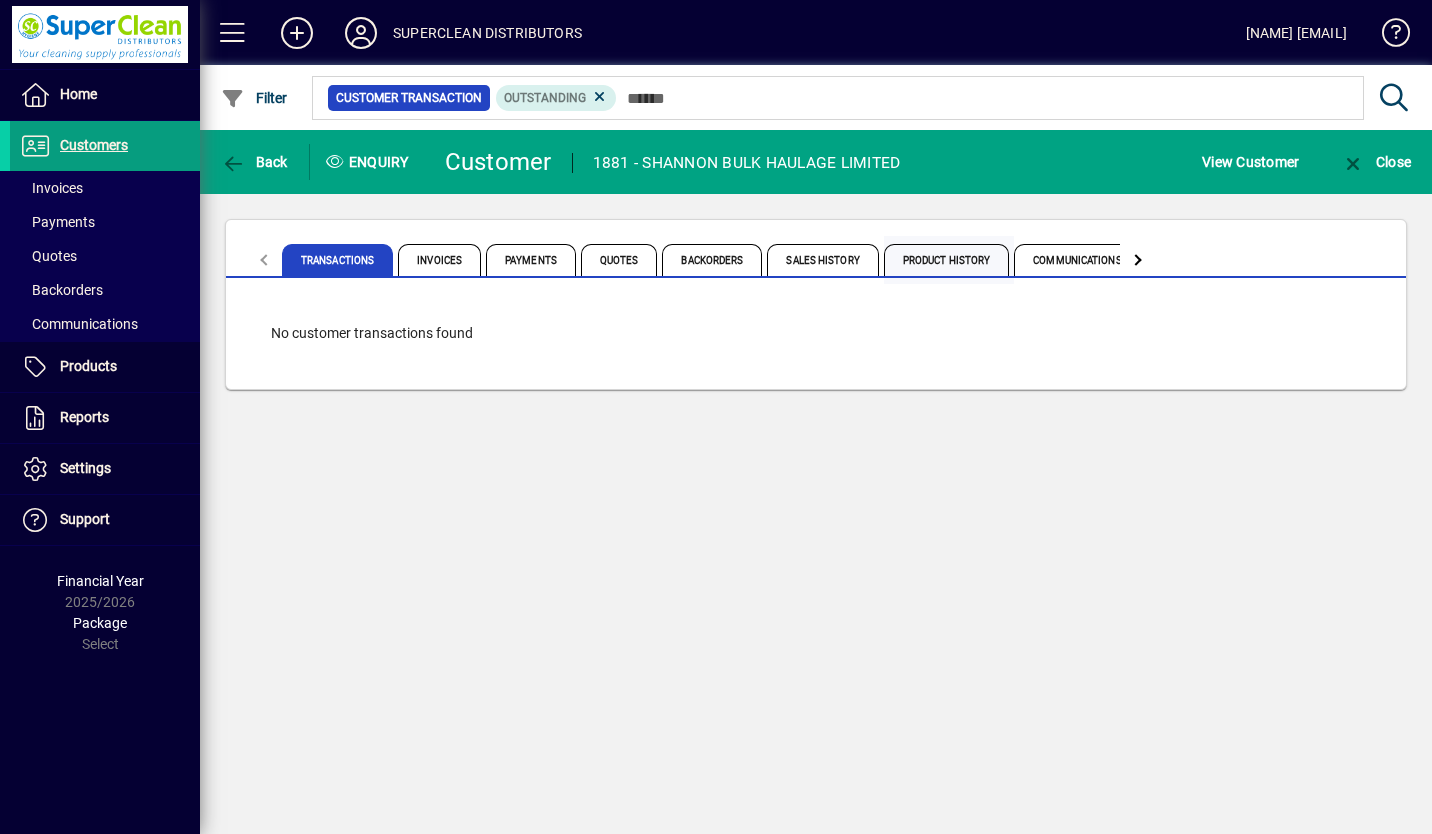 click on "Product History" at bounding box center (947, 260) 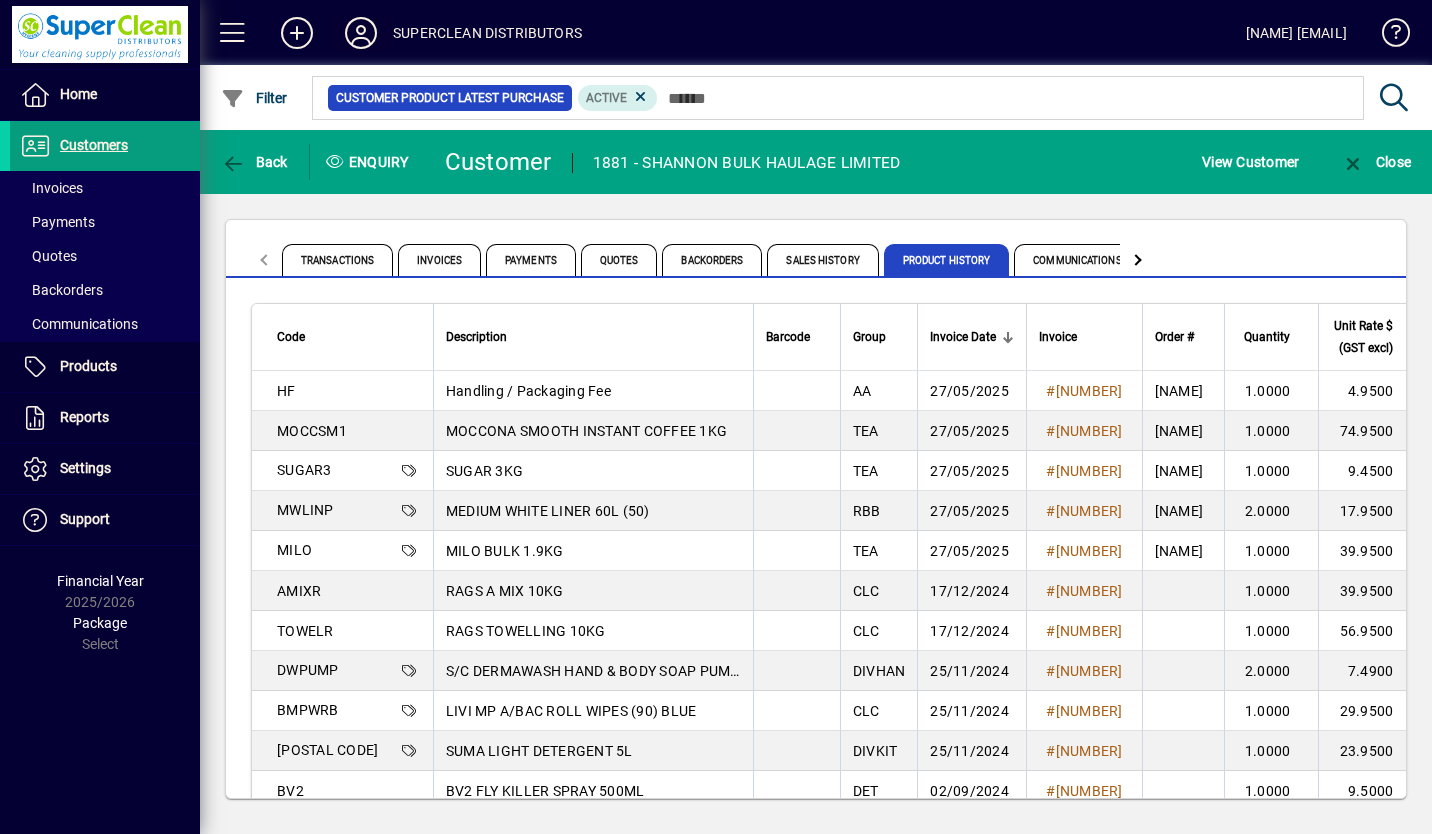 click 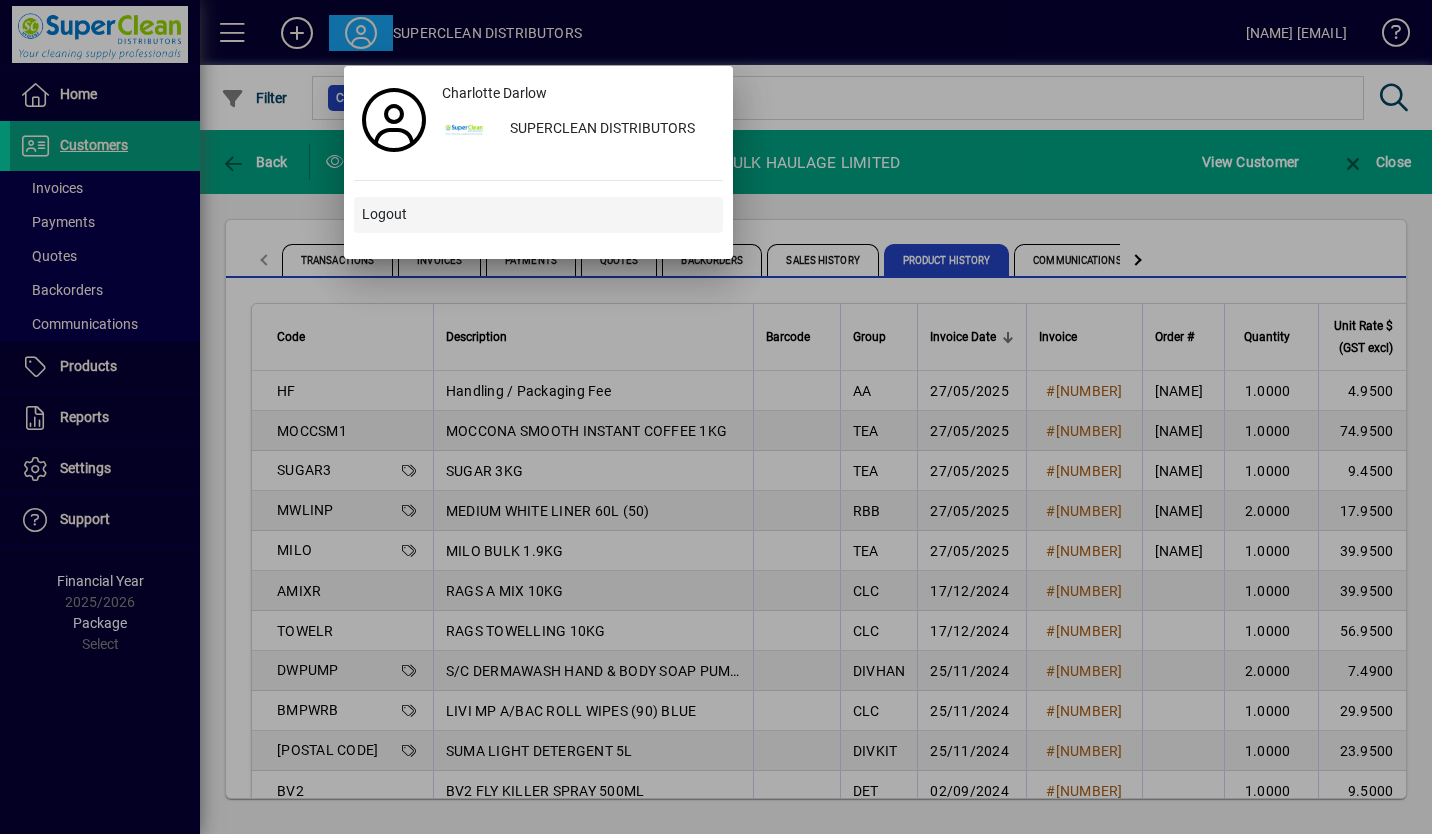 click at bounding box center (538, 215) 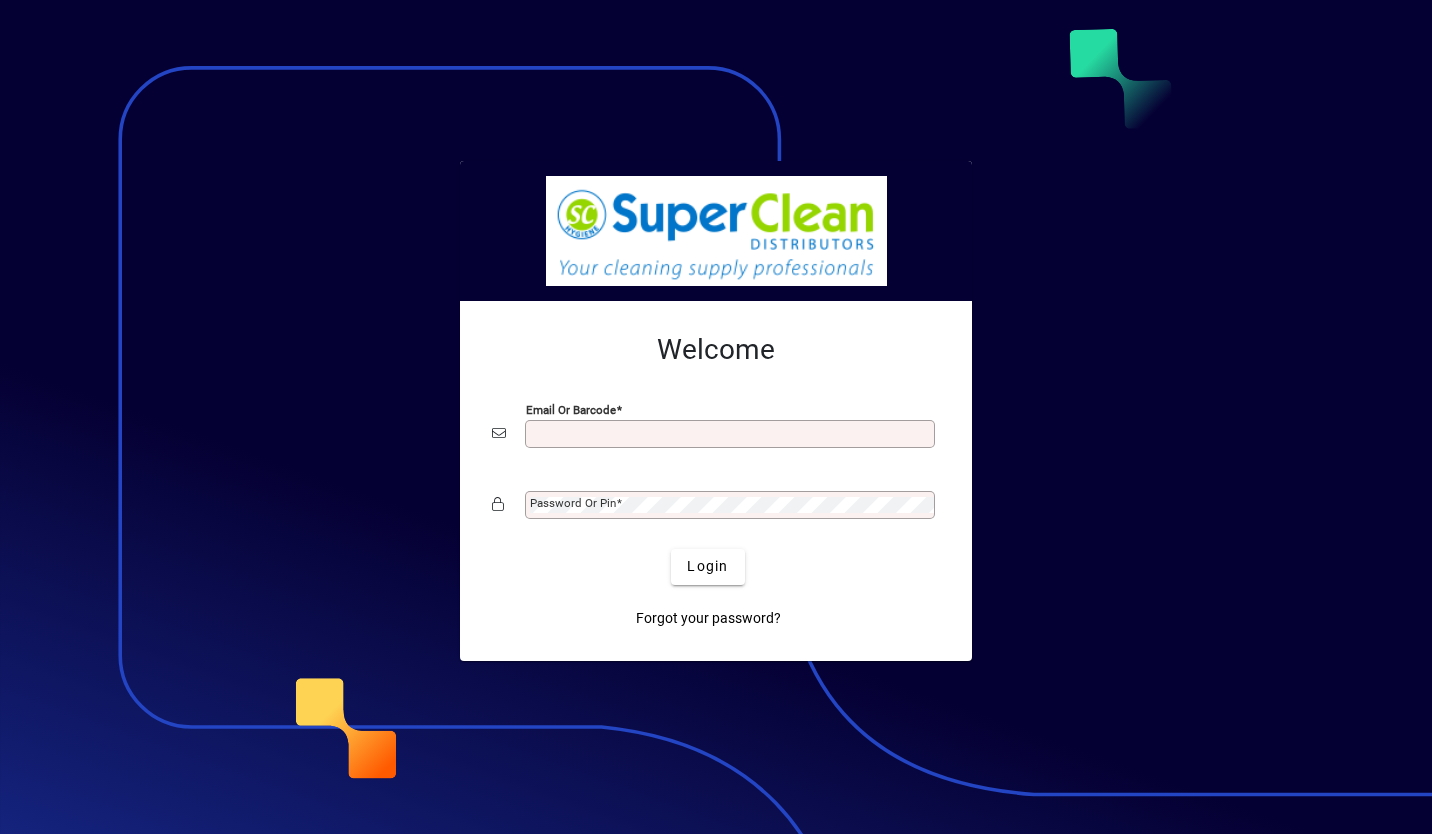 scroll, scrollTop: 0, scrollLeft: 0, axis: both 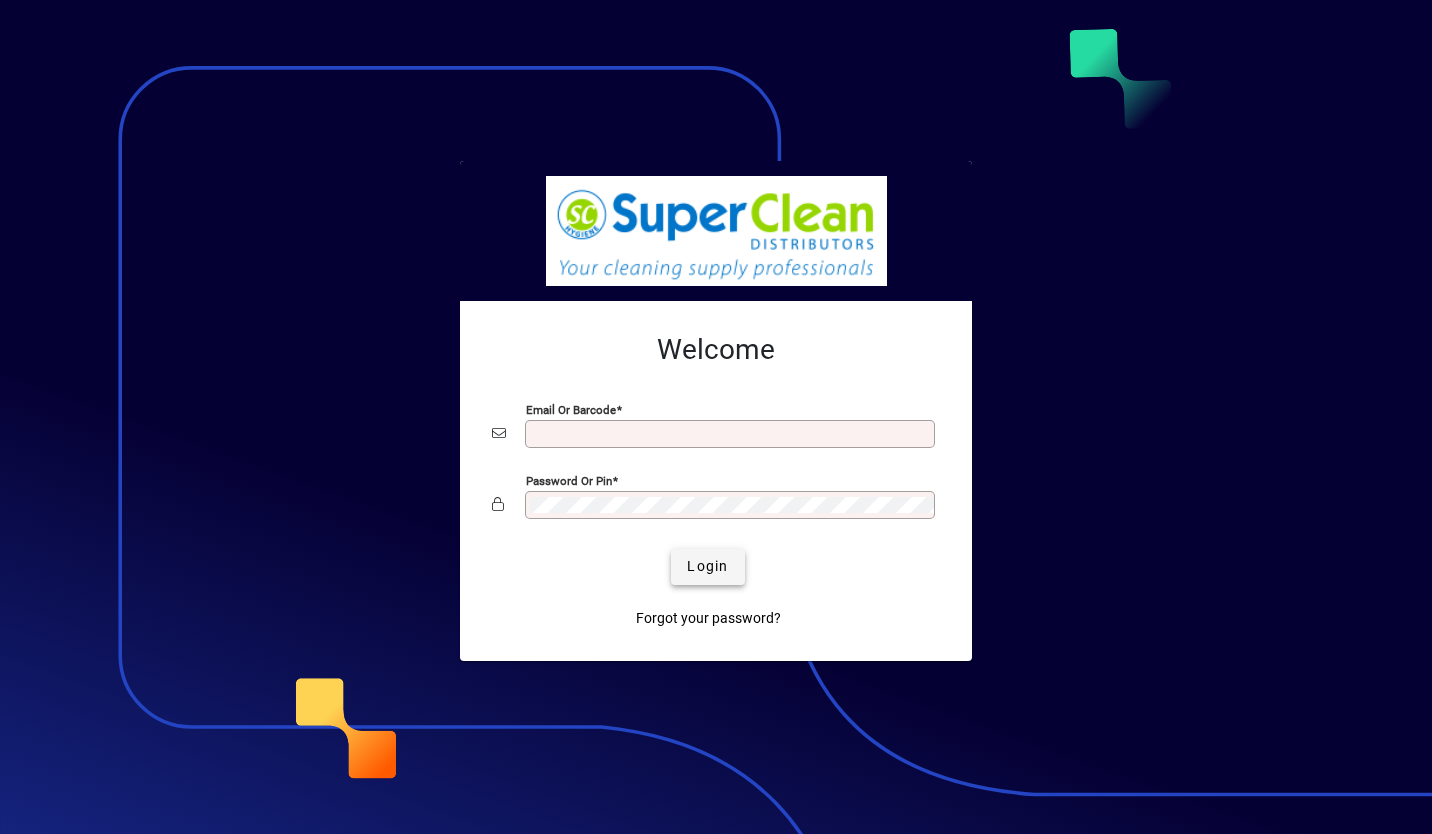 type on "**********" 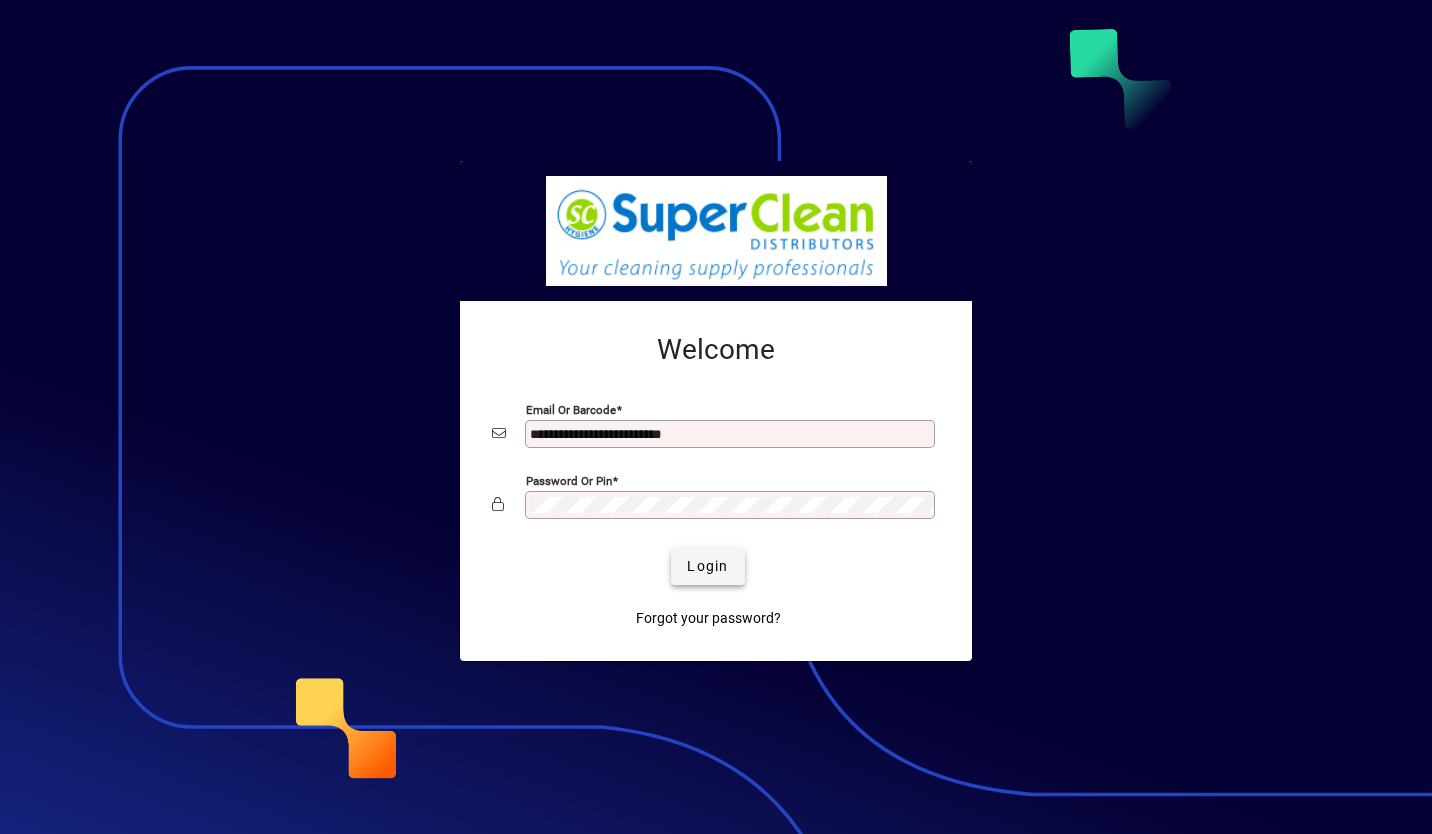 click 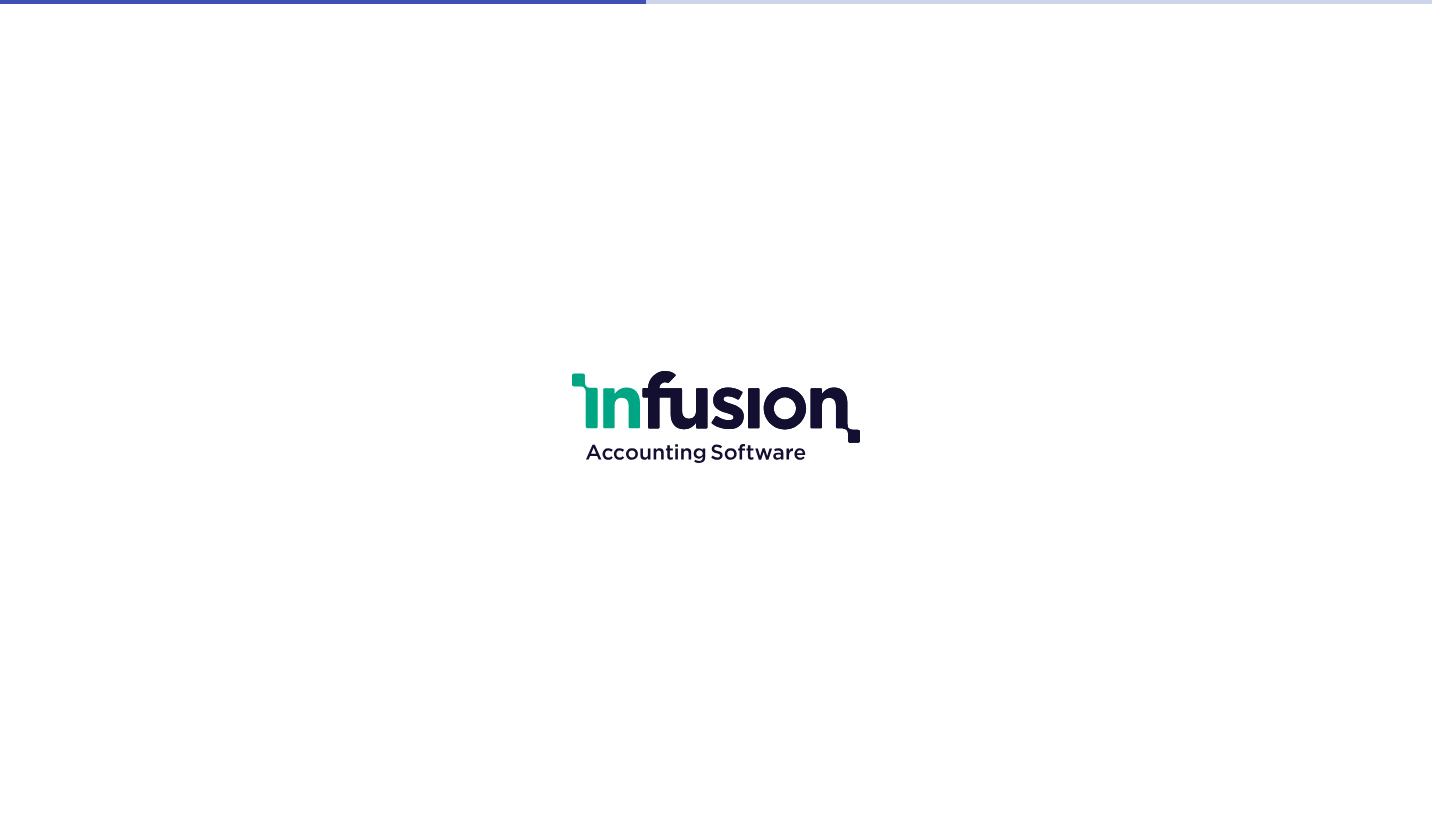 scroll, scrollTop: 0, scrollLeft: 0, axis: both 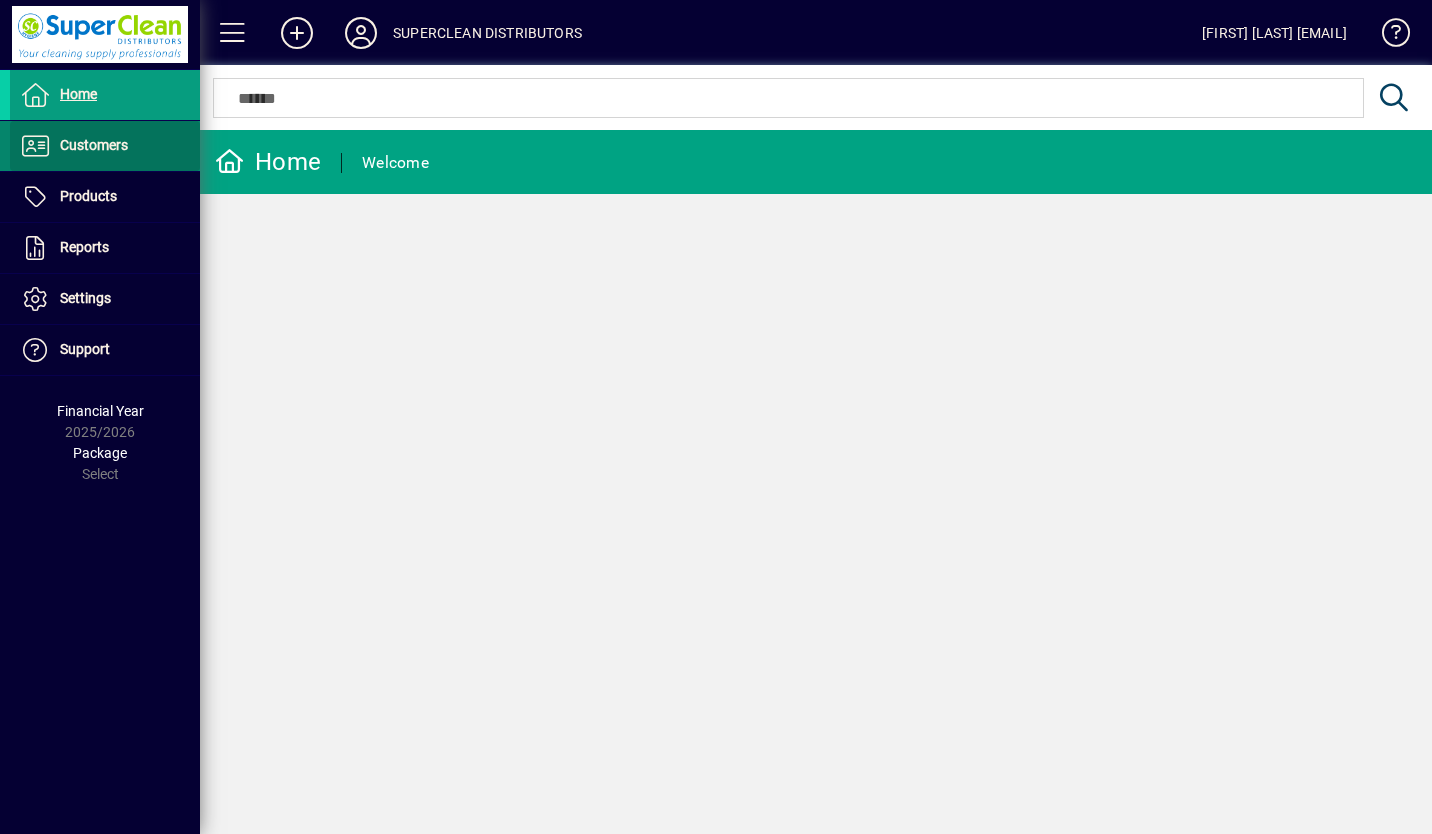 click at bounding box center (105, 146) 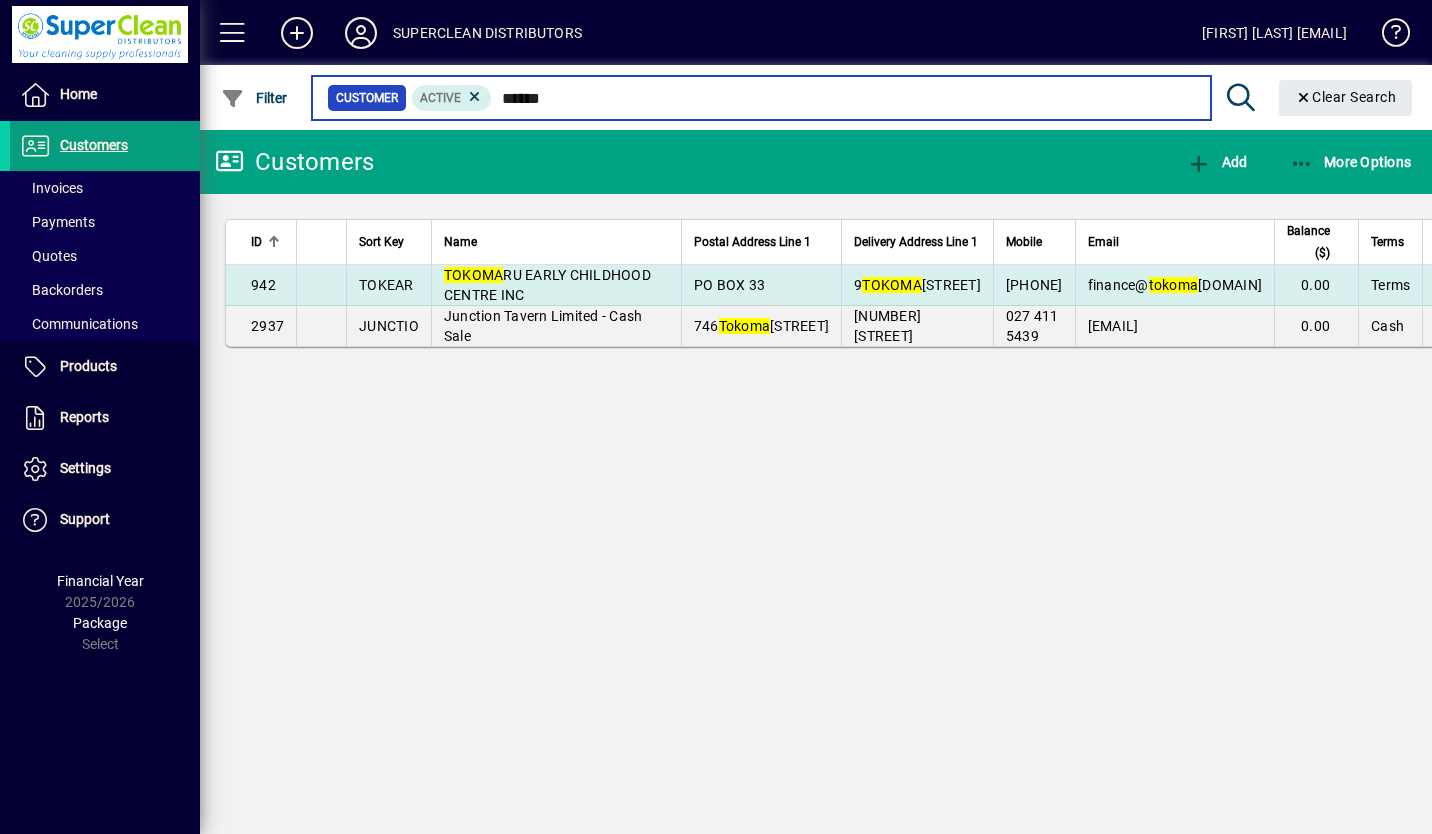 type on "******" 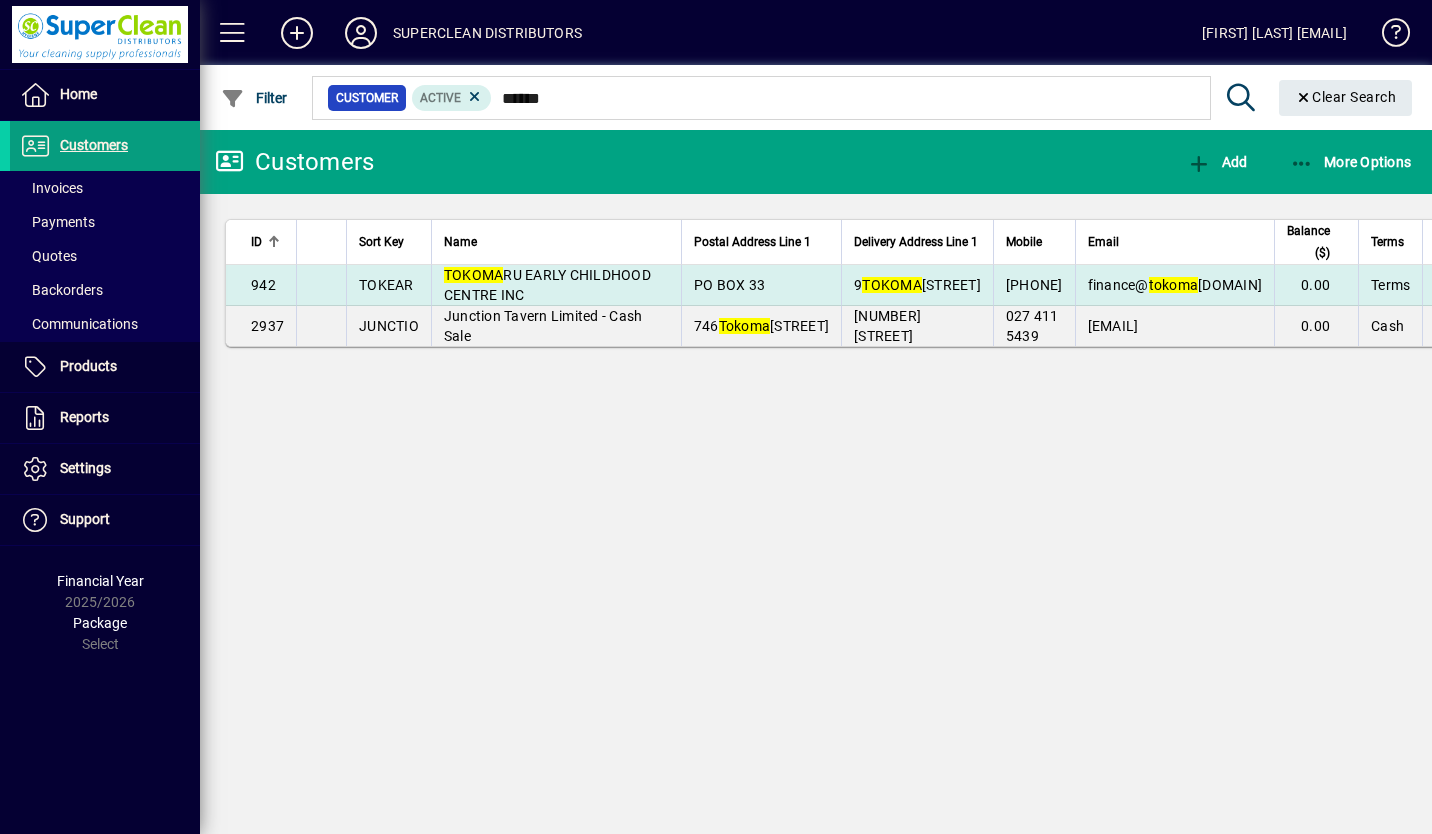 click on "TOKOMA RU EARLY CHILDHOOD CENTRE INC" at bounding box center [547, 285] 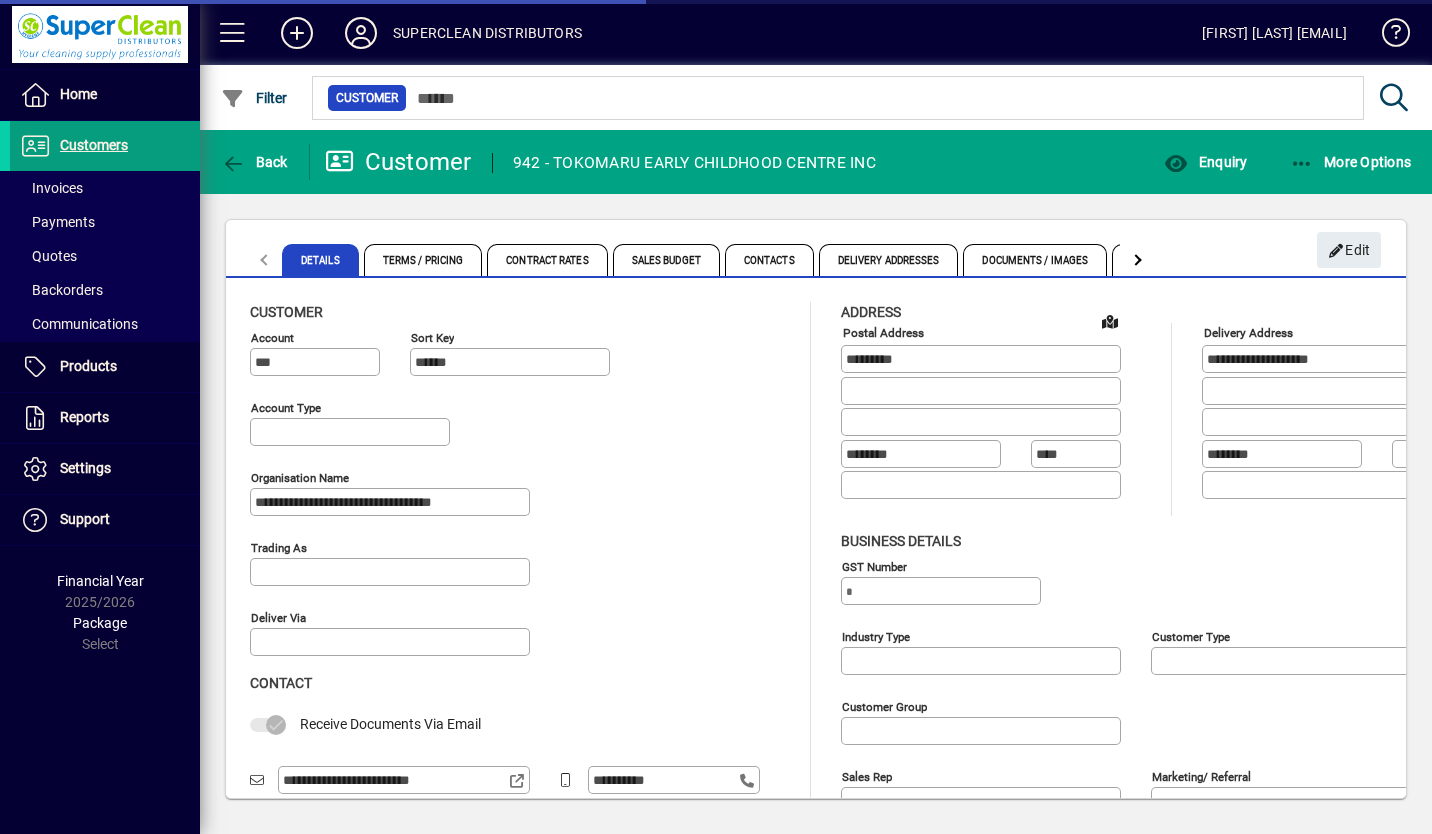 type on "**********" 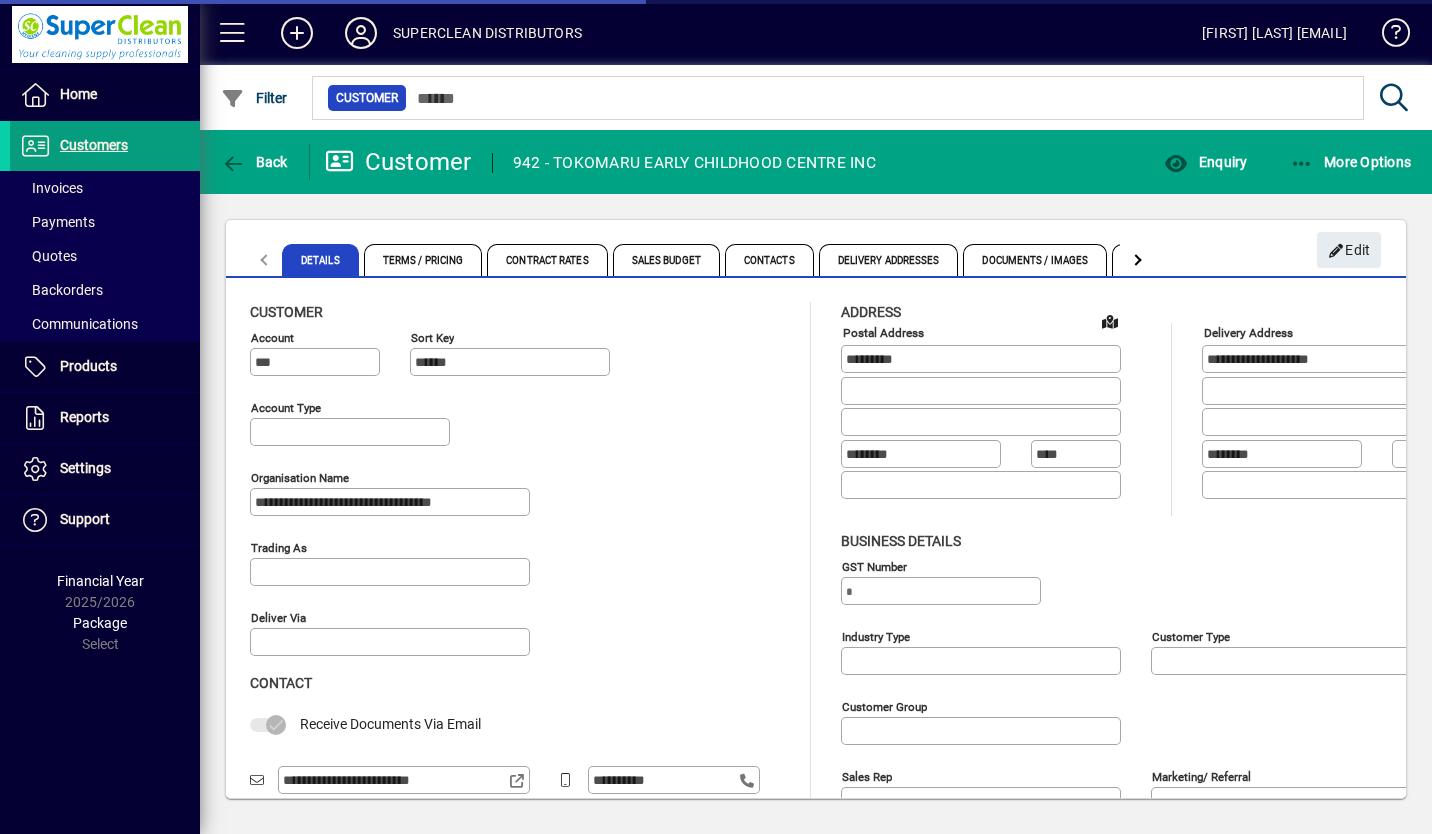 type on "**********" 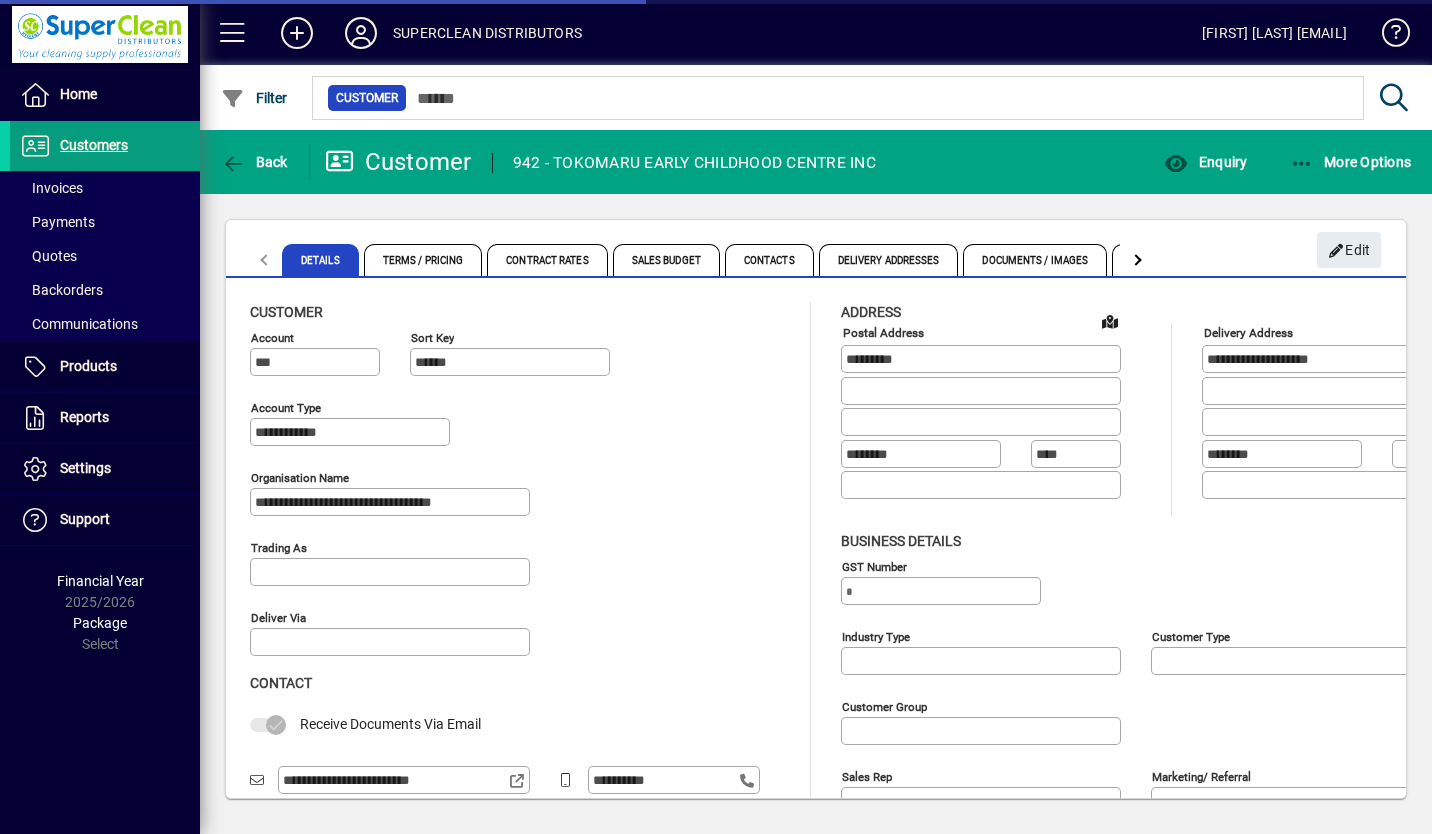 type on "**********" 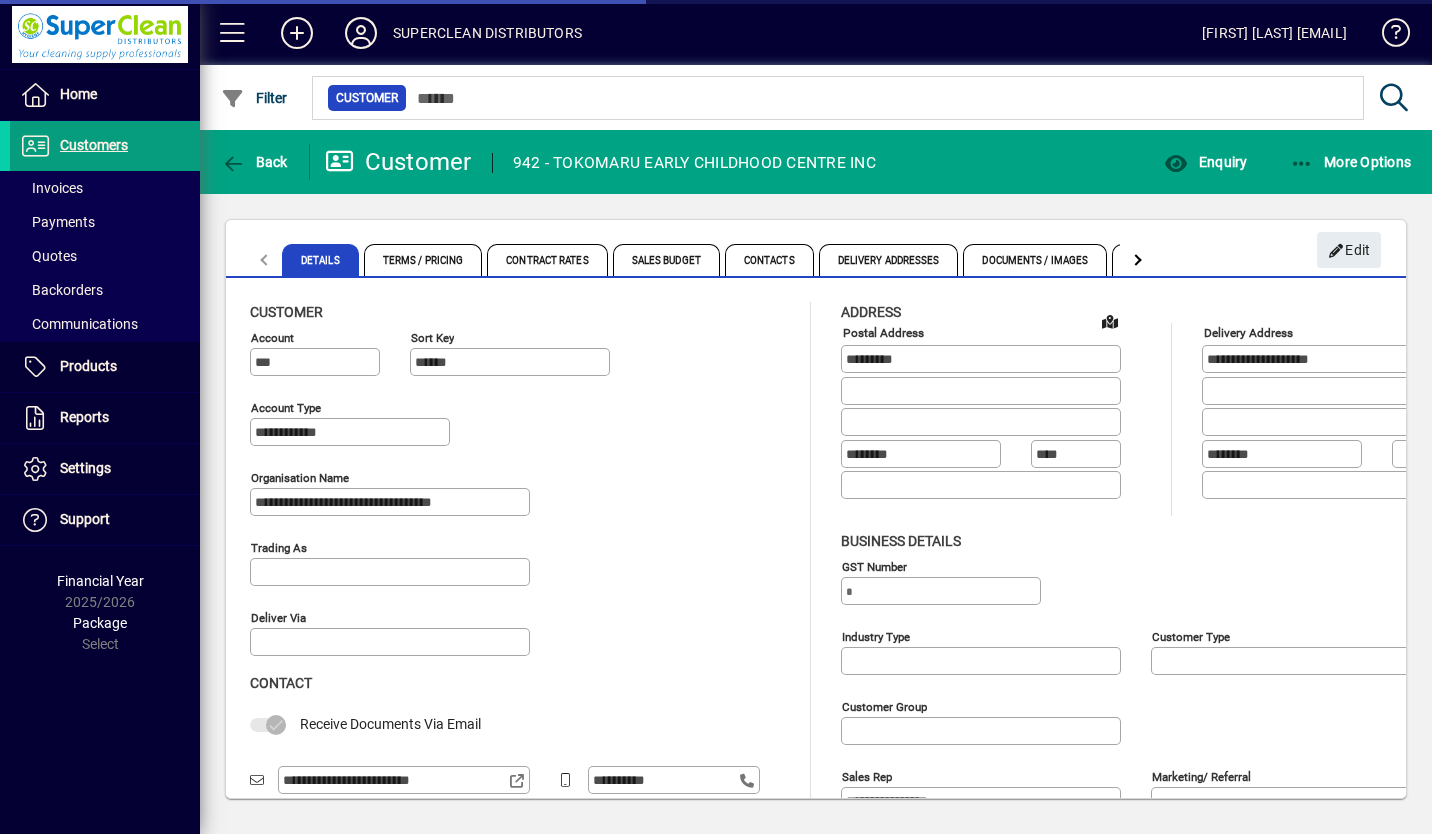 type on "**********" 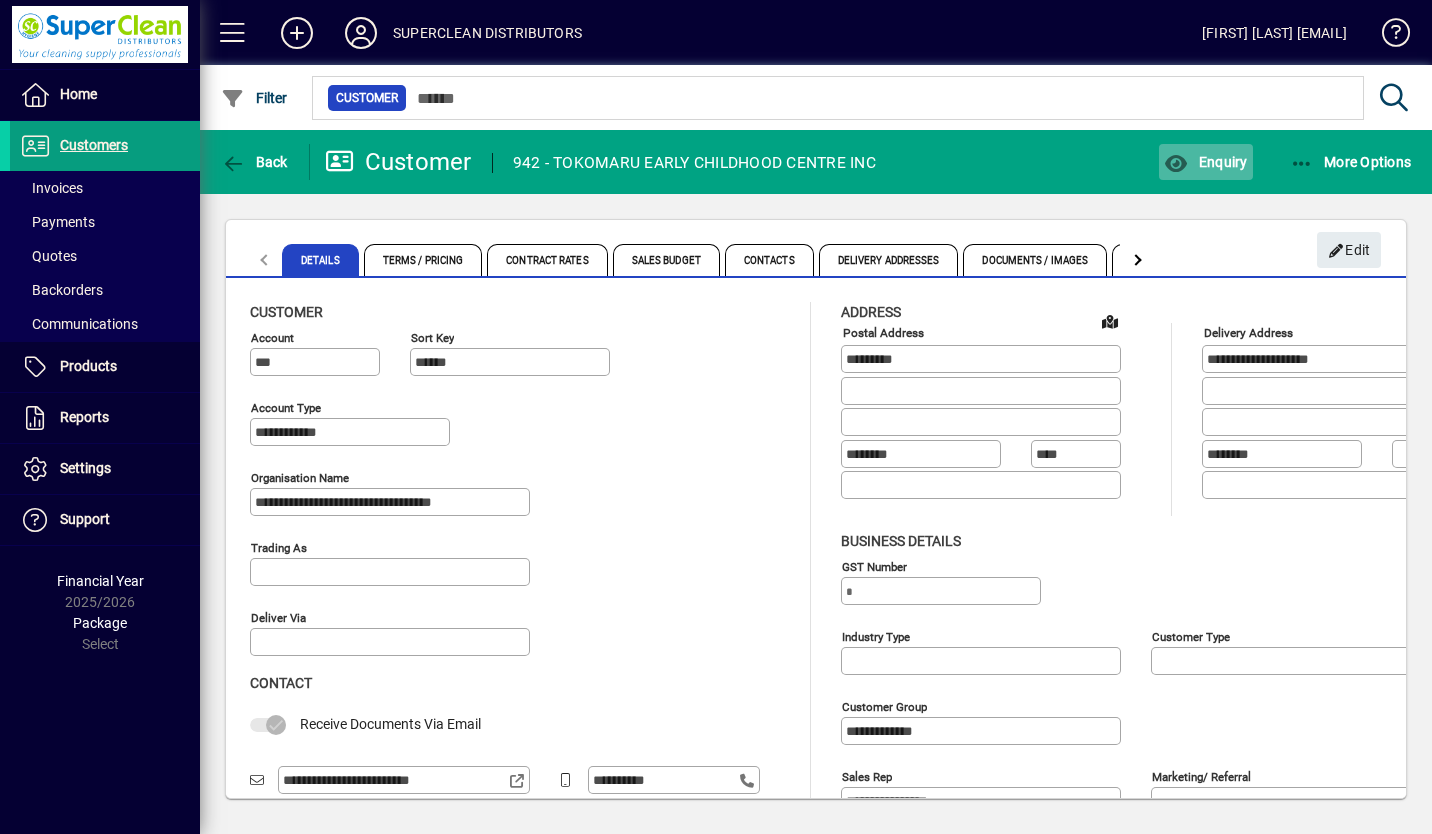 click on "Enquiry" 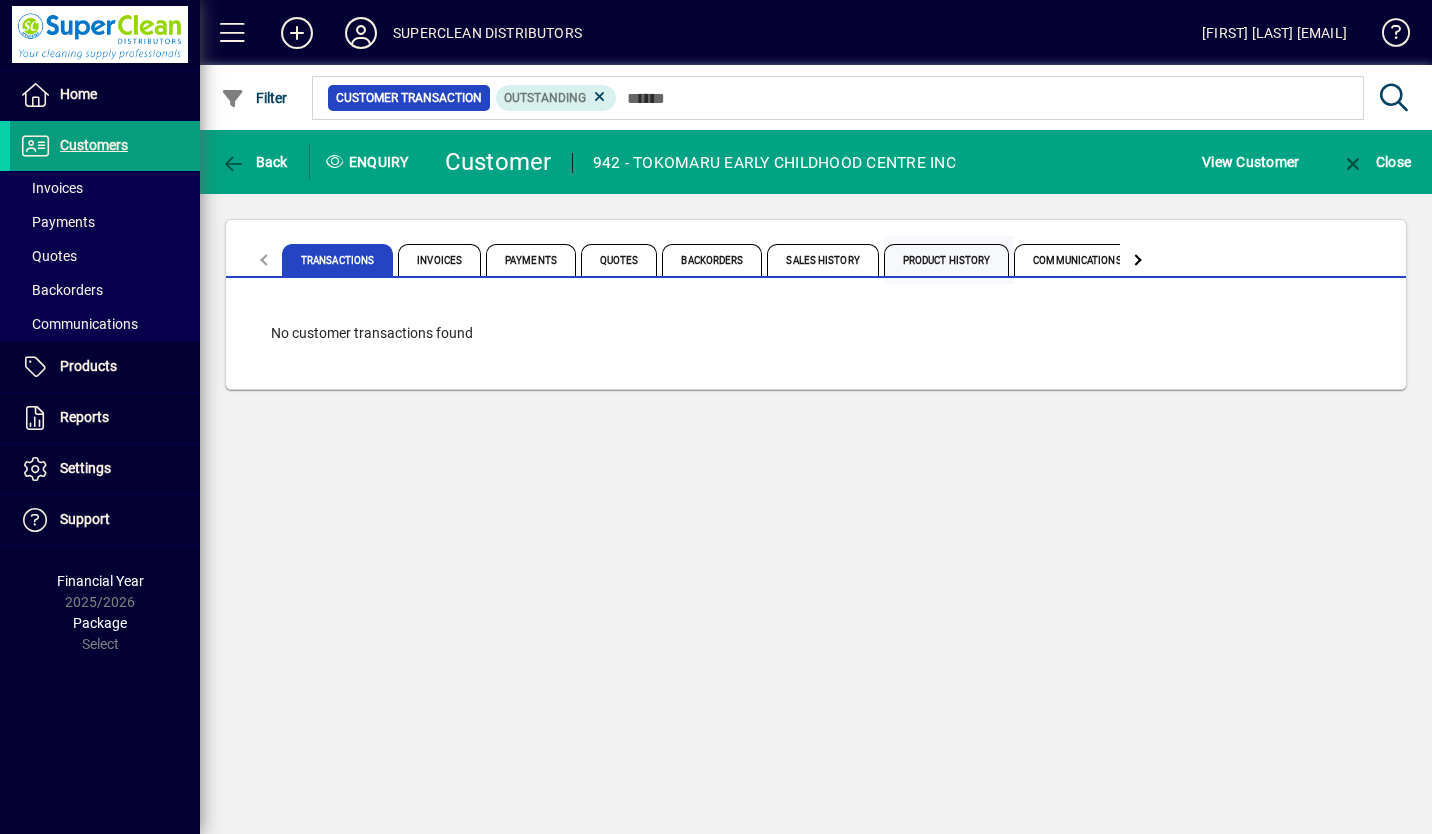 click on "Product History" at bounding box center (947, 260) 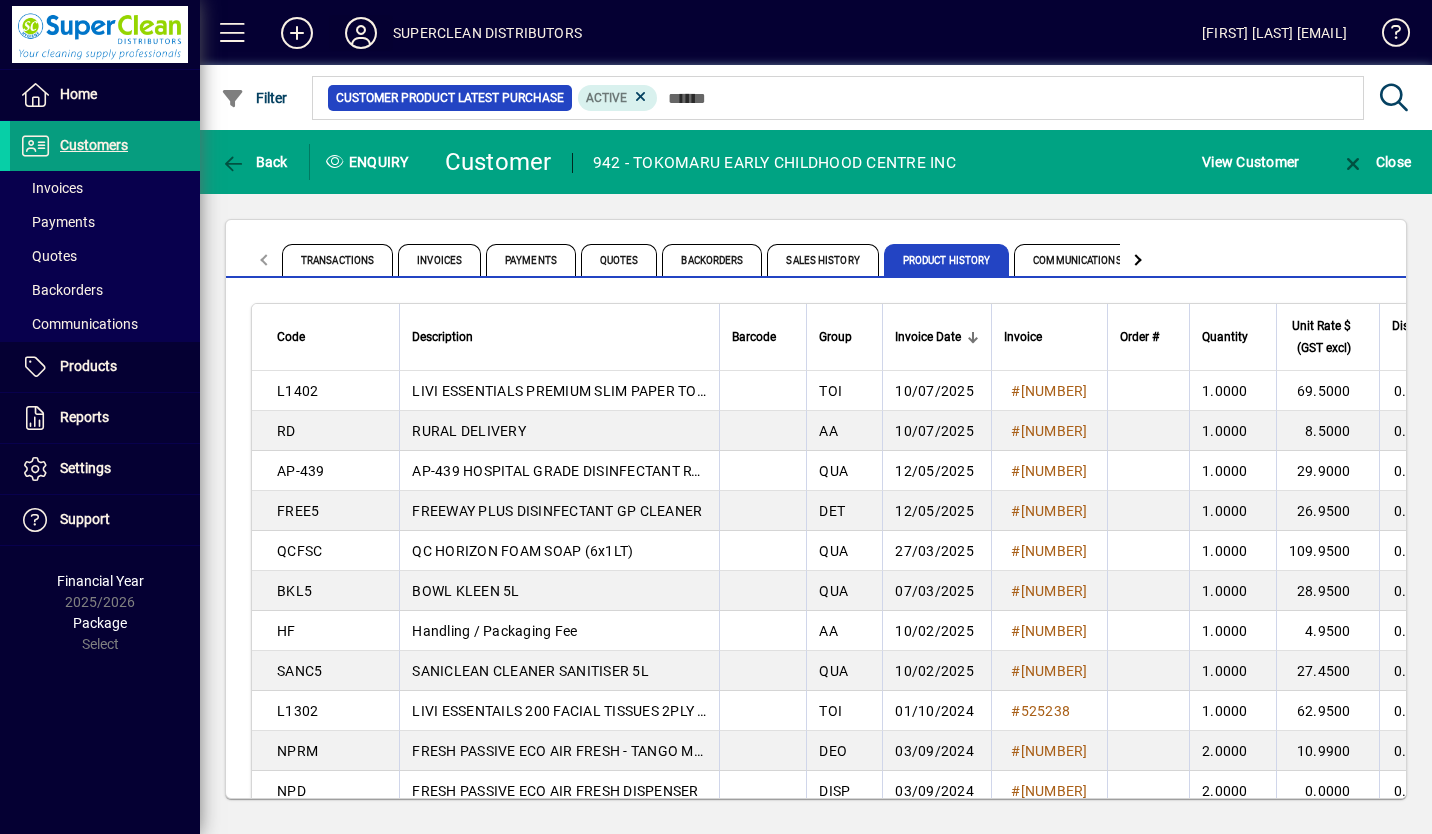 click 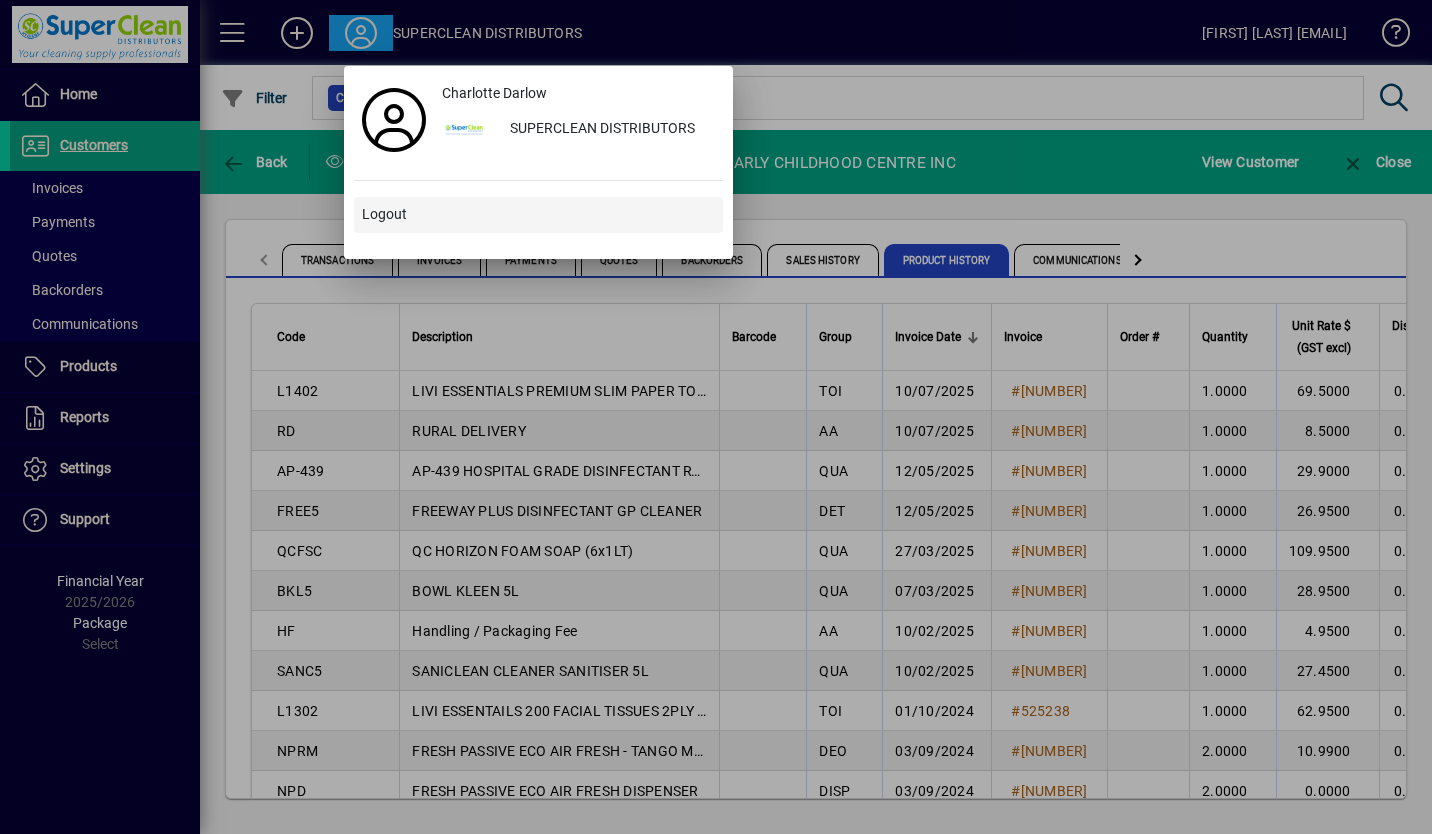 click on "Logout" at bounding box center [384, 214] 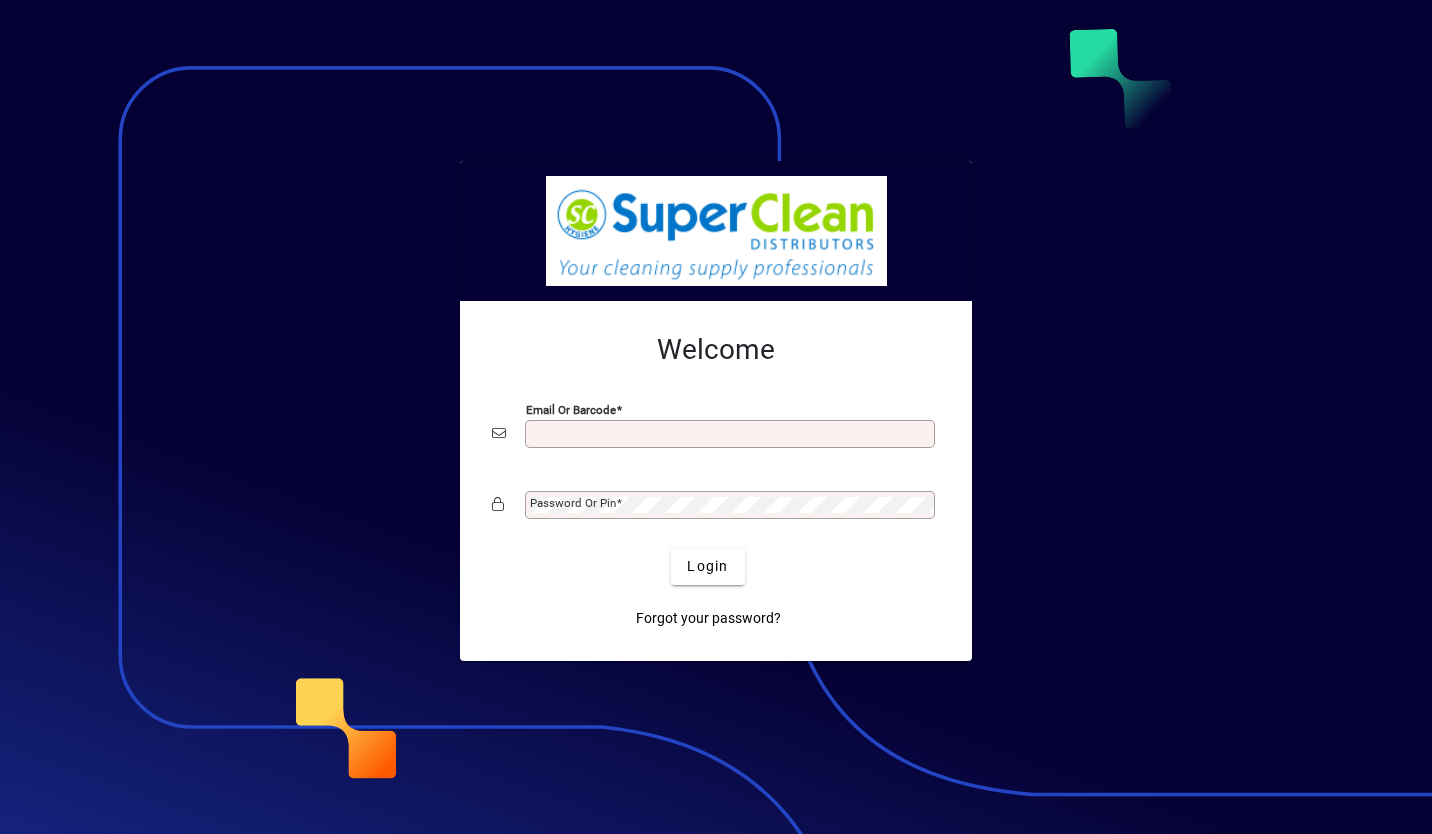 scroll, scrollTop: 0, scrollLeft: 0, axis: both 